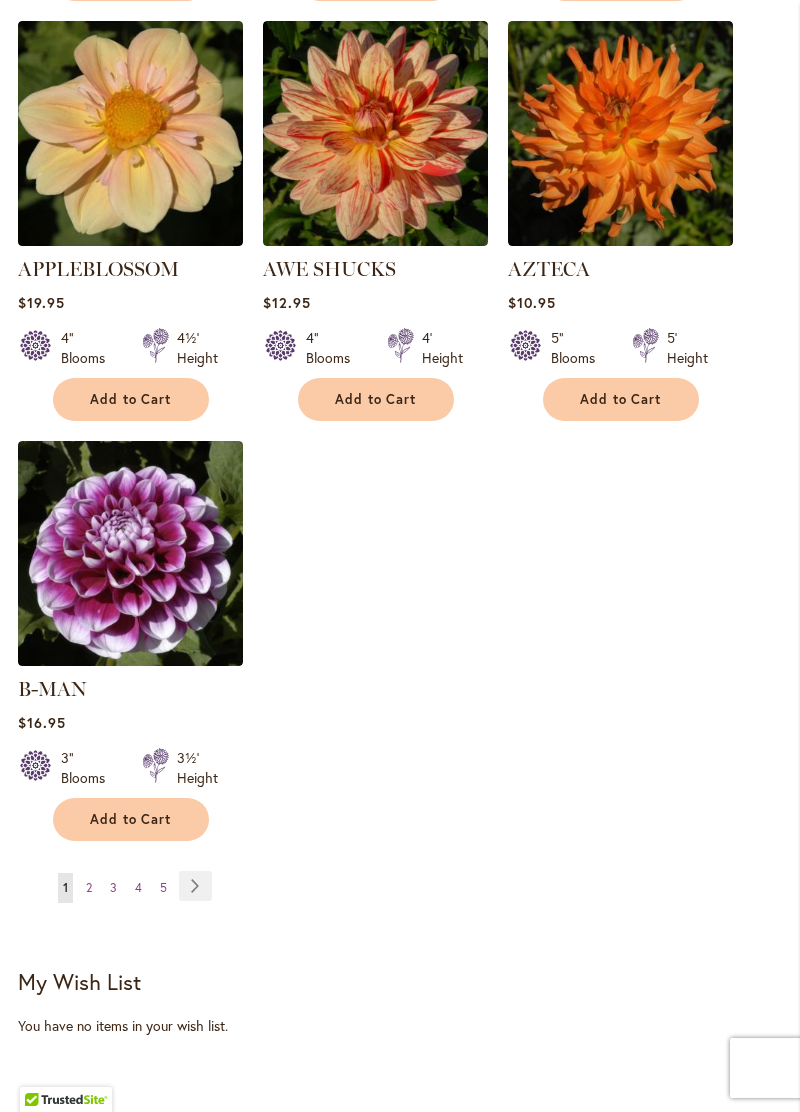 scroll, scrollTop: 2313, scrollLeft: 0, axis: vertical 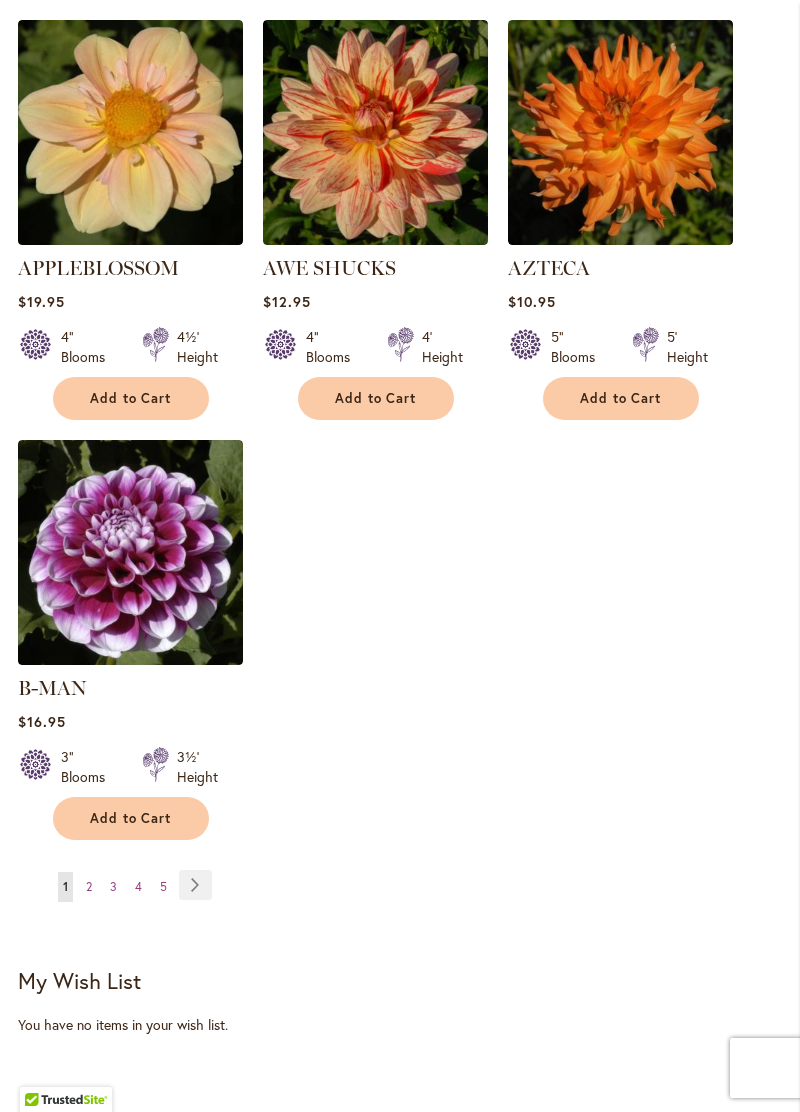 click on "Page
Next" at bounding box center [195, 885] 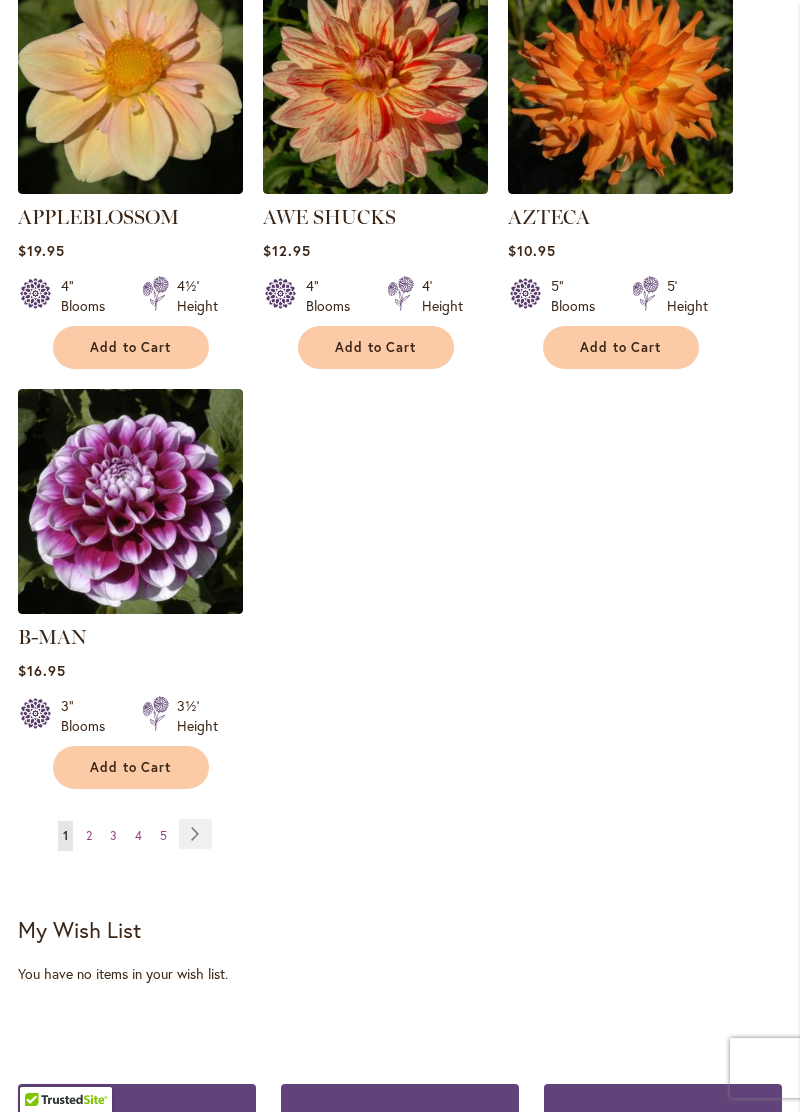 scroll, scrollTop: 2406, scrollLeft: 0, axis: vertical 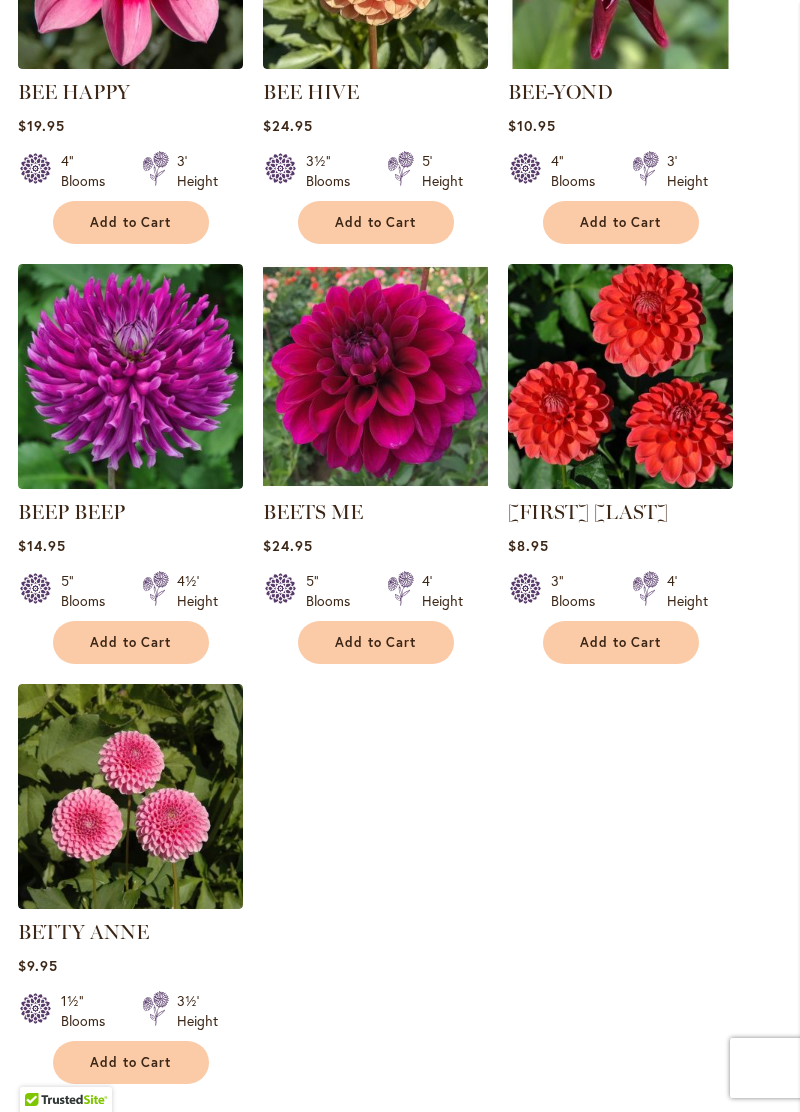 click on "Page
Next" at bounding box center [196, 1129] 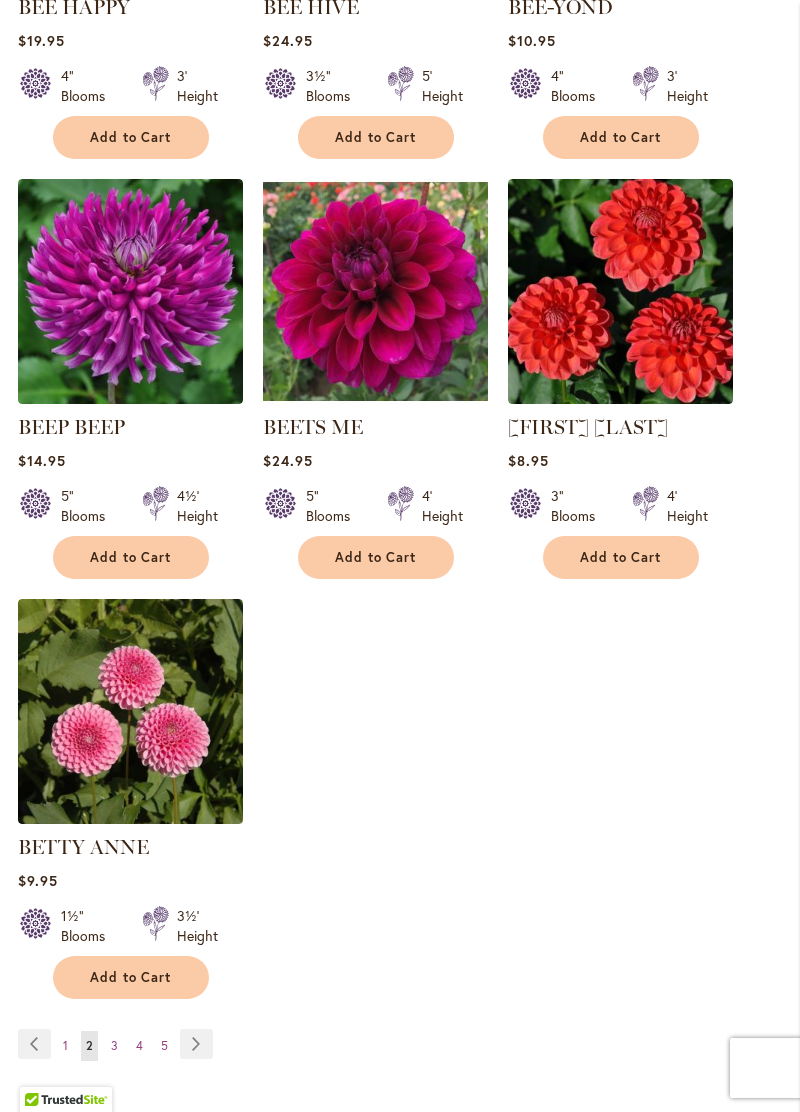 scroll, scrollTop: 2165, scrollLeft: 0, axis: vertical 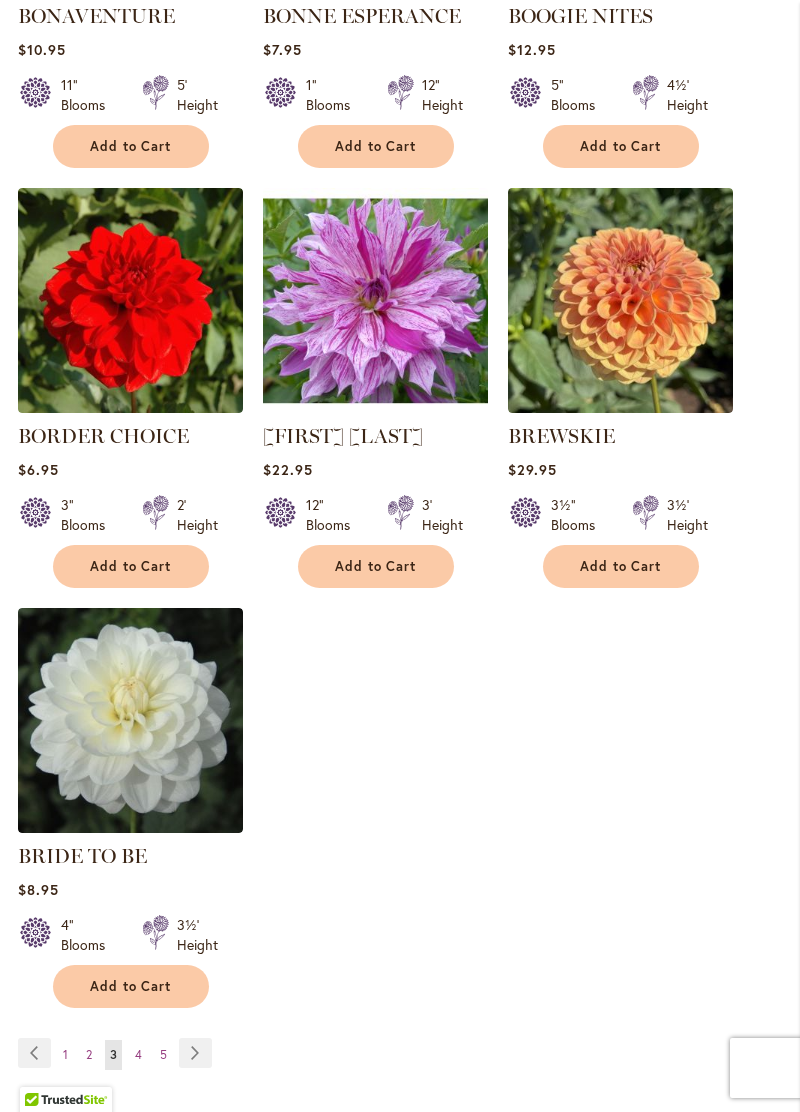 click on "Page
Next" at bounding box center (195, 1053) 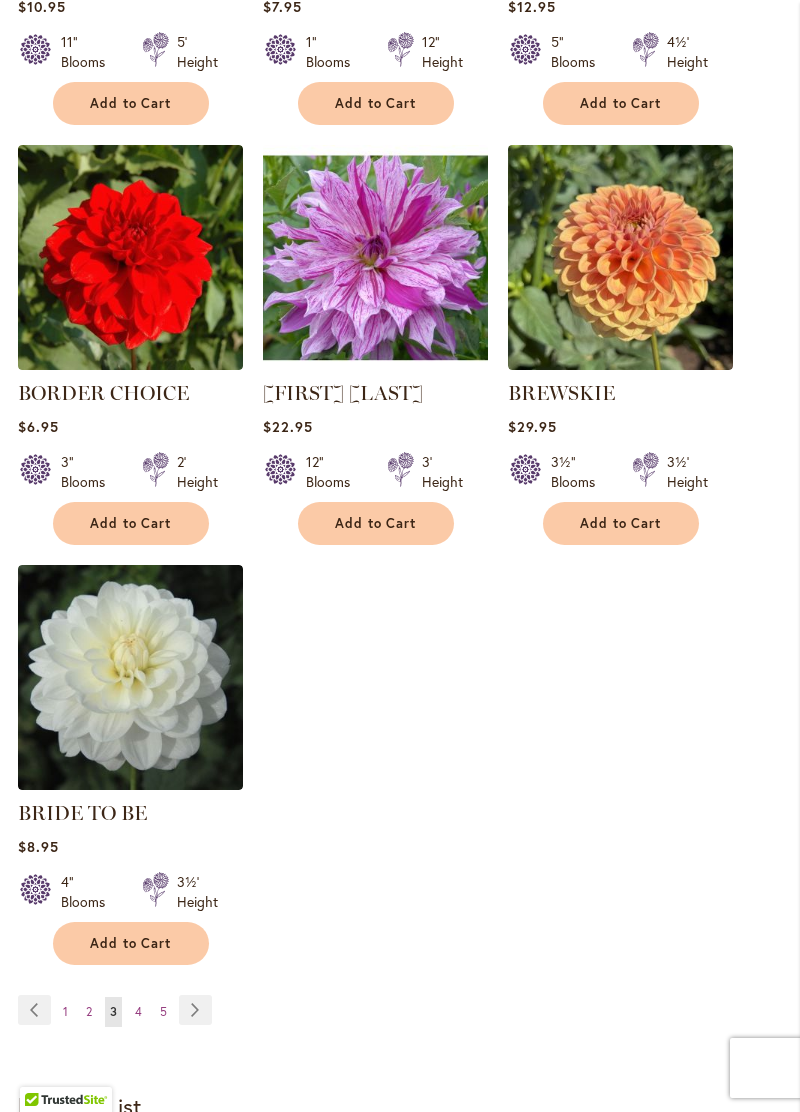 scroll, scrollTop: 2230, scrollLeft: 0, axis: vertical 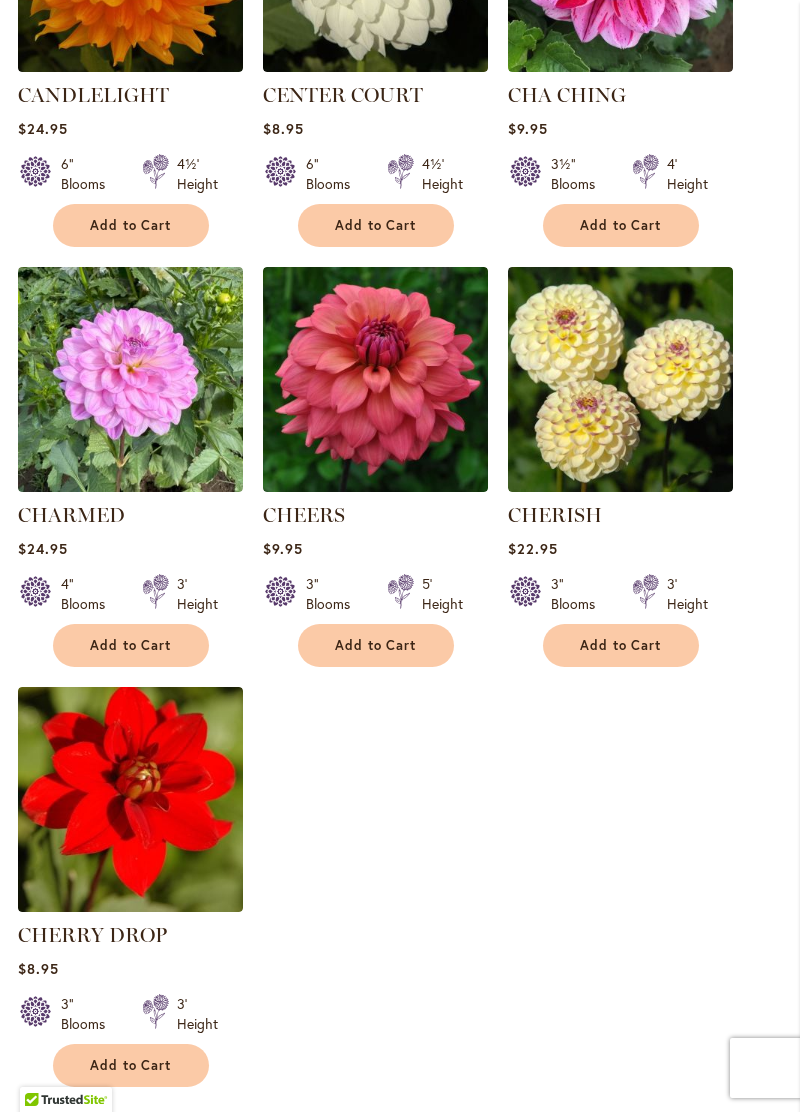 click on "Page
Next" at bounding box center (197, 1132) 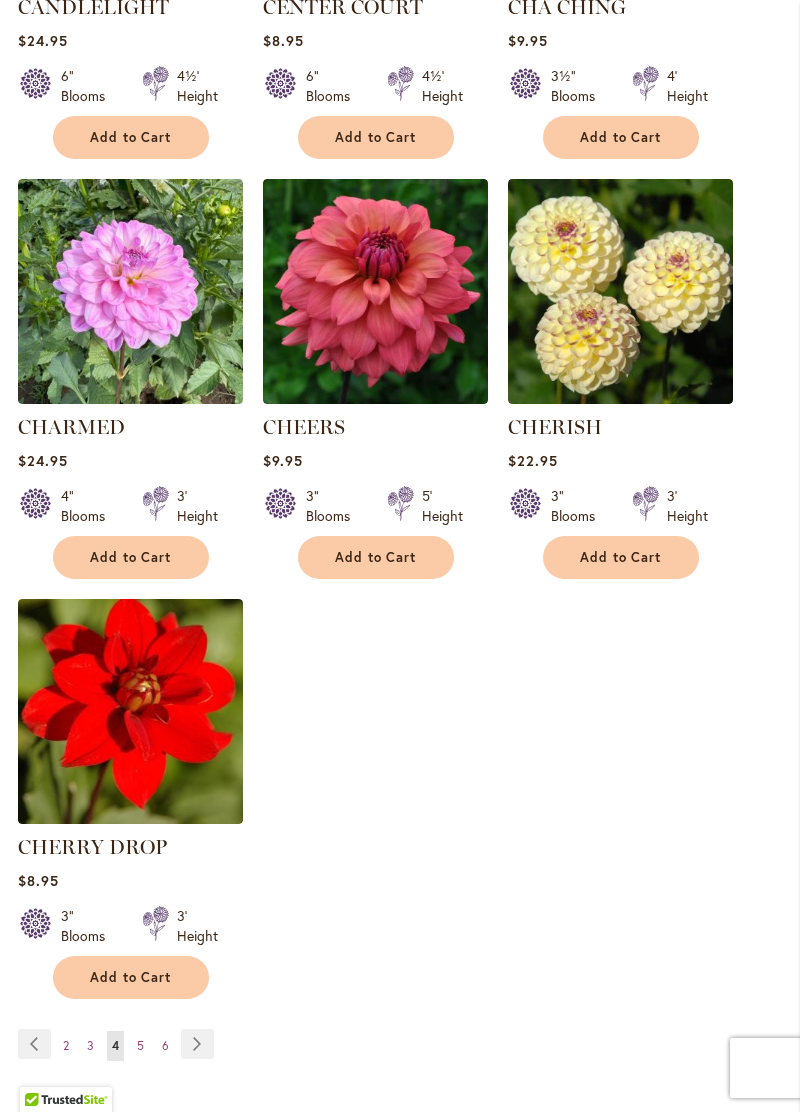 scroll, scrollTop: 2190, scrollLeft: 0, axis: vertical 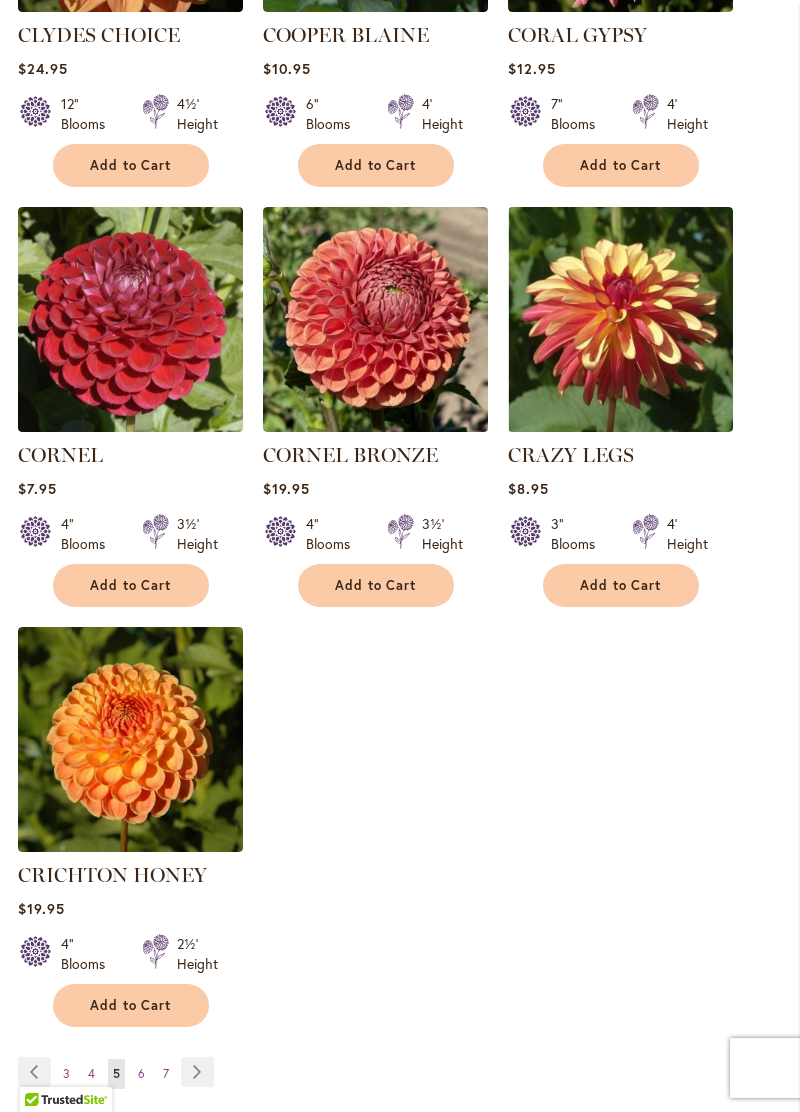 click on "Page
Next" at bounding box center (197, 1072) 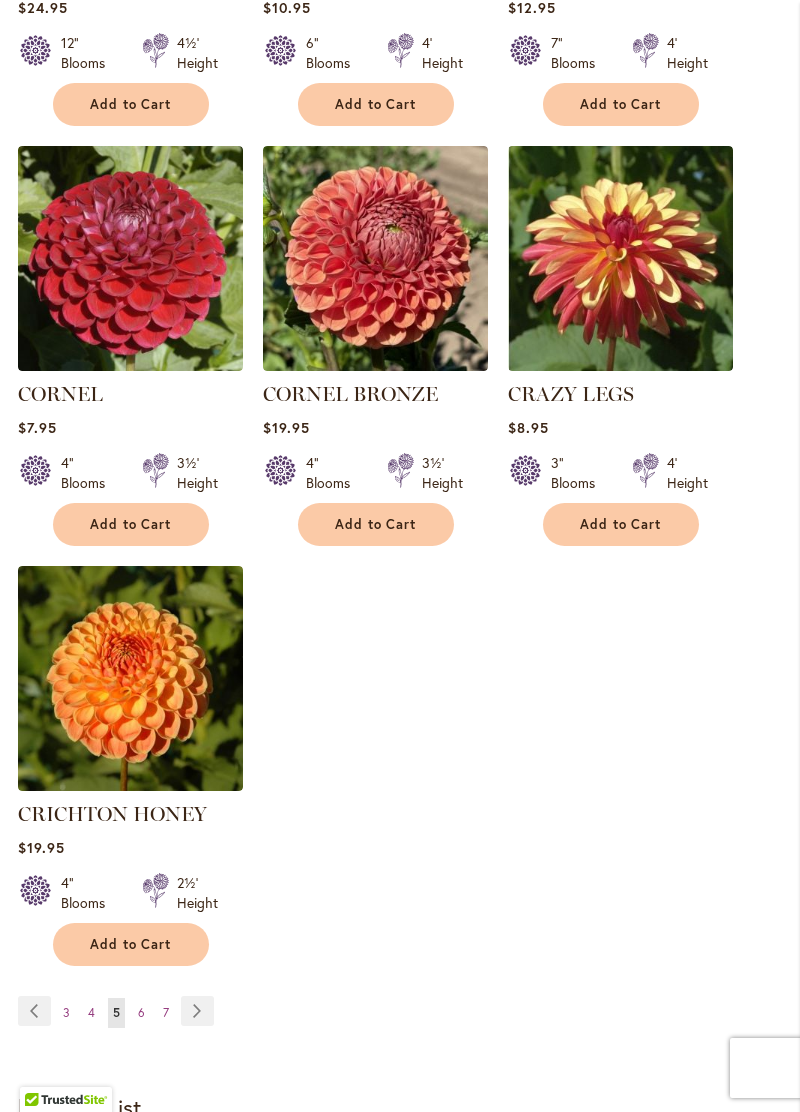 scroll, scrollTop: 2222, scrollLeft: 0, axis: vertical 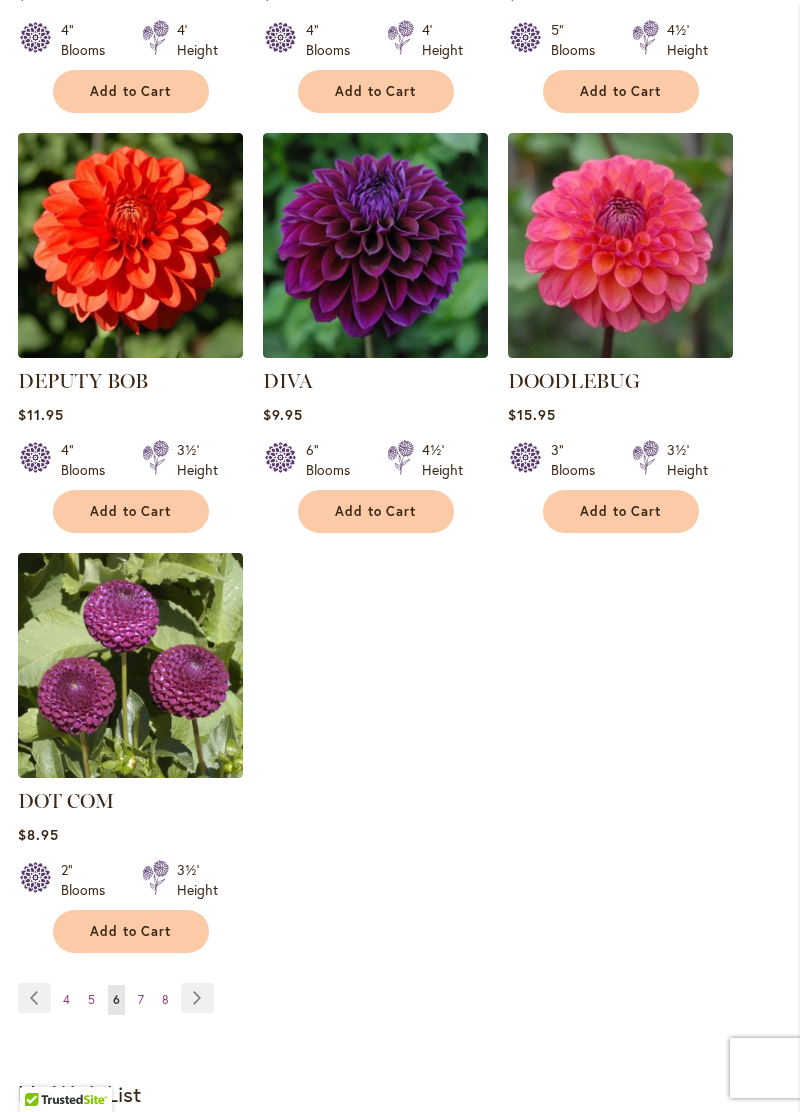 click on "Page
Next" at bounding box center (197, 998) 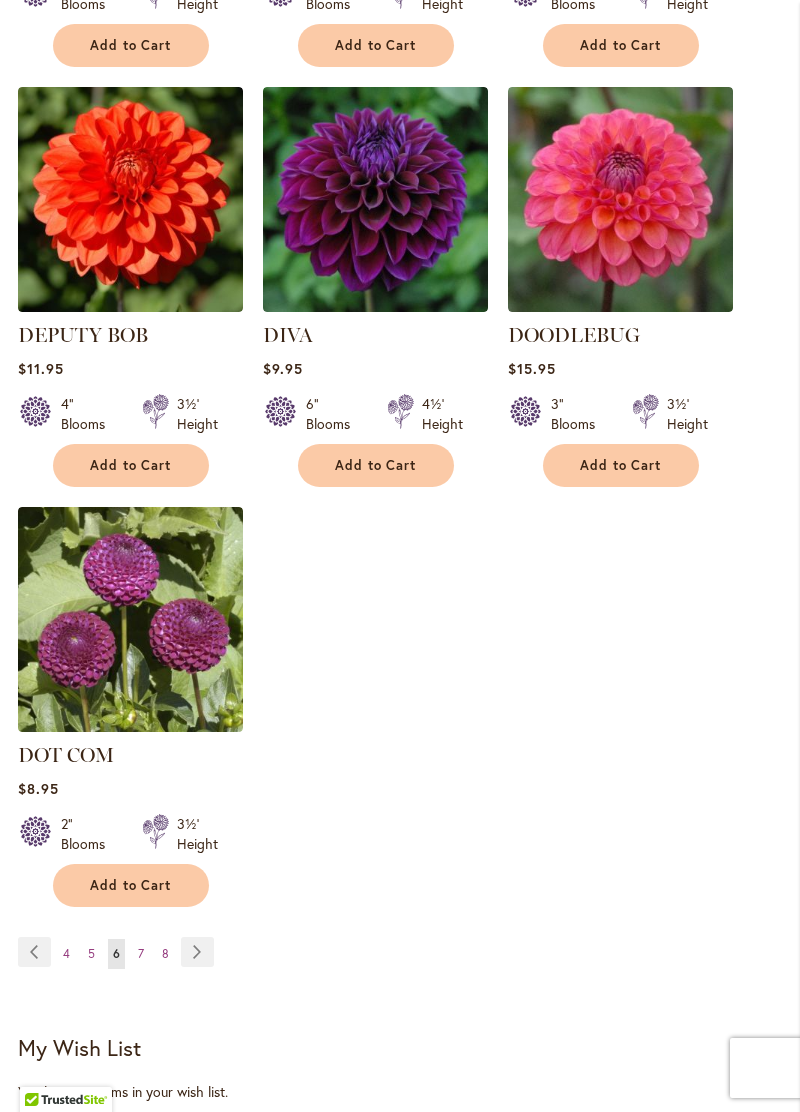 scroll, scrollTop: 2316, scrollLeft: 0, axis: vertical 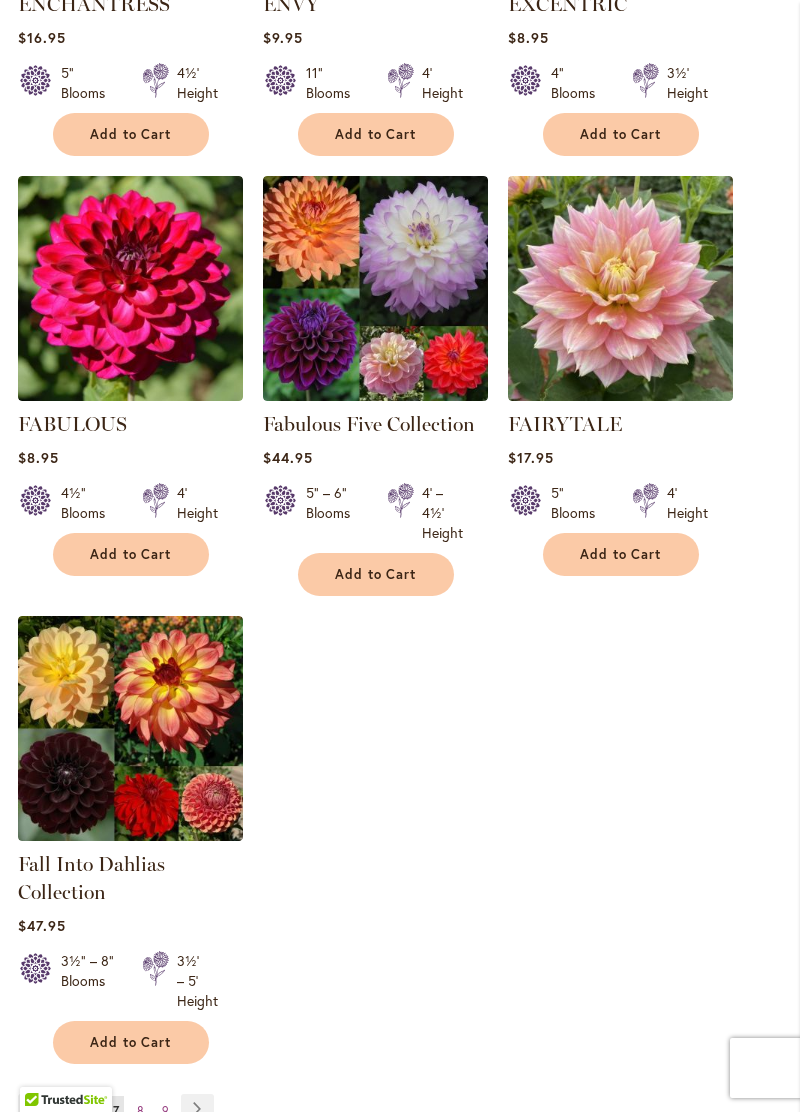 click on "Page
Next" at bounding box center [197, 1109] 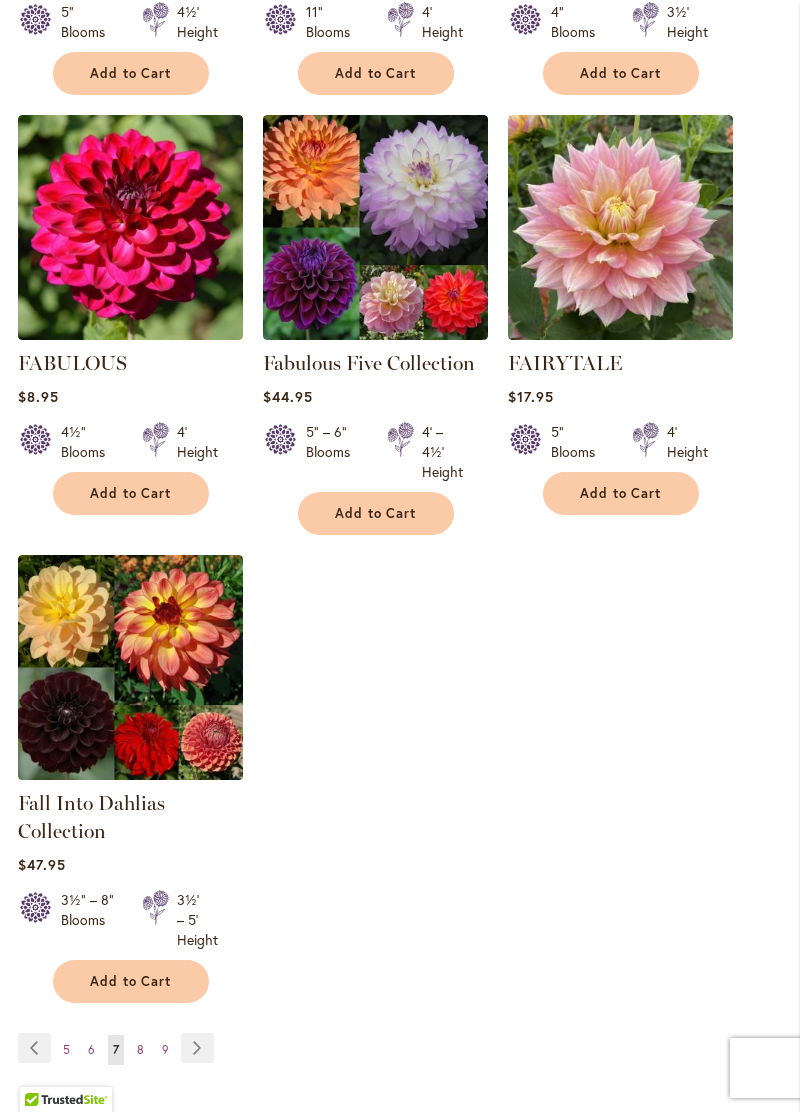 scroll, scrollTop: 2253, scrollLeft: 0, axis: vertical 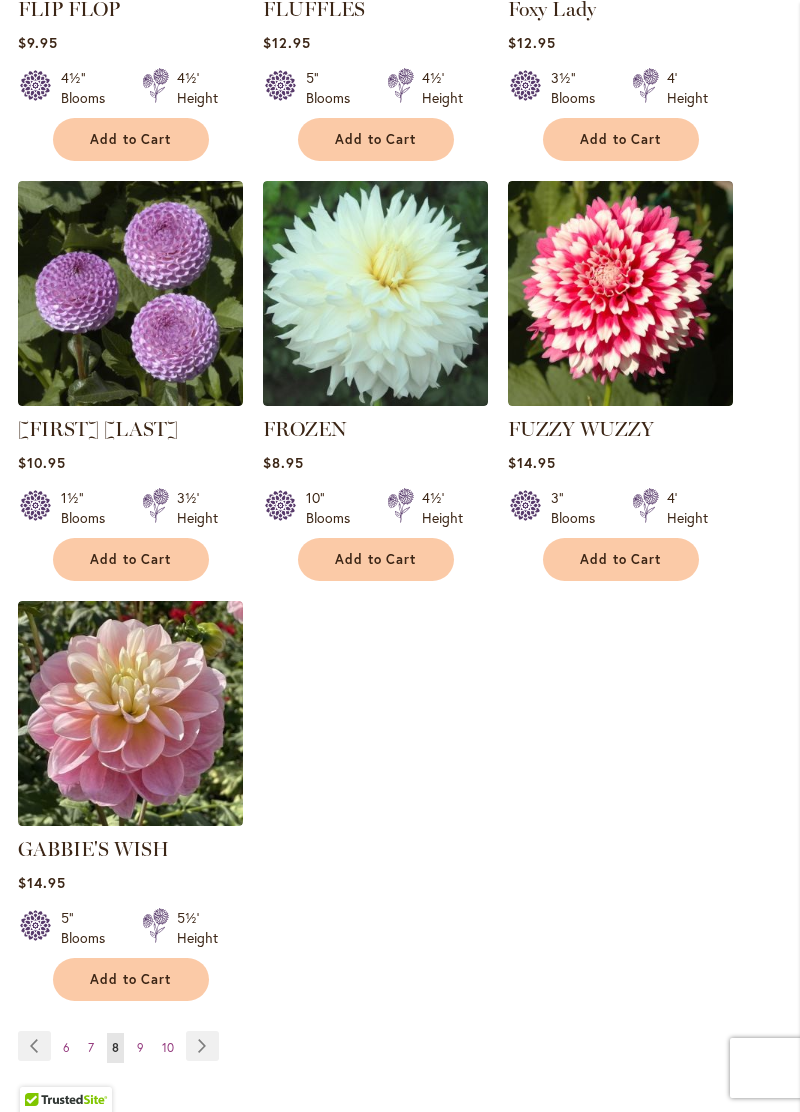 click on "Page
Next" at bounding box center [202, 1046] 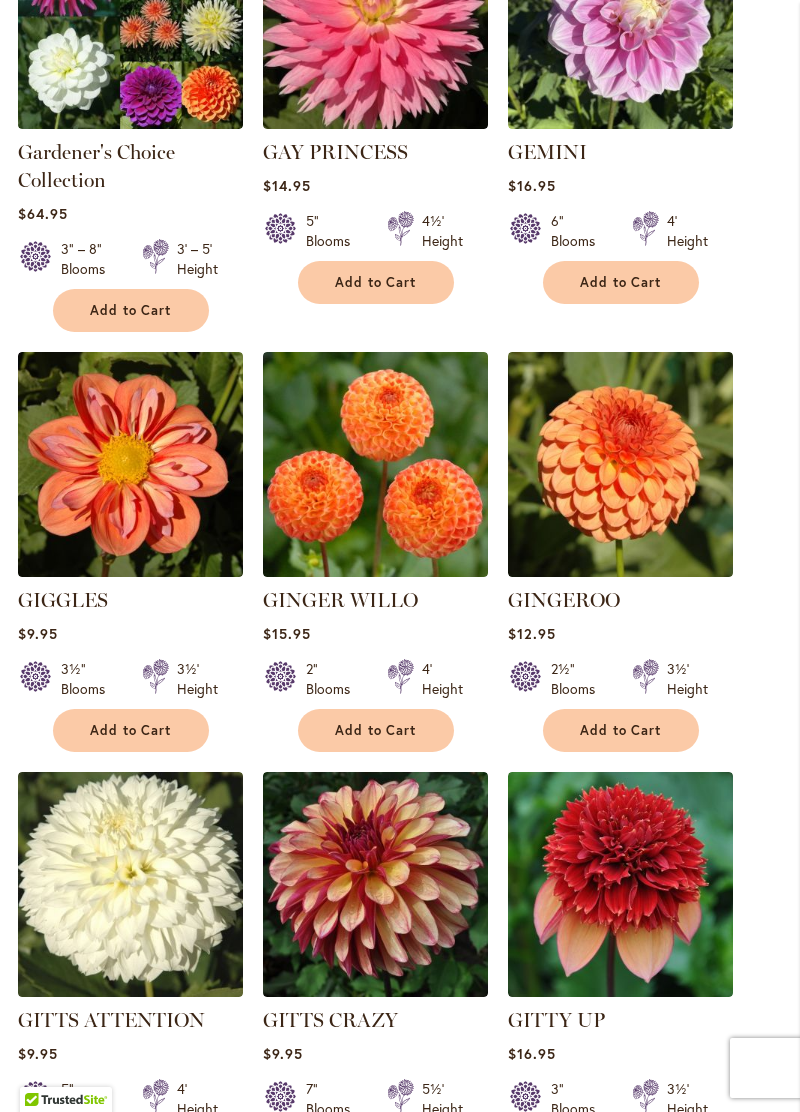 scroll, scrollTop: 1199, scrollLeft: 0, axis: vertical 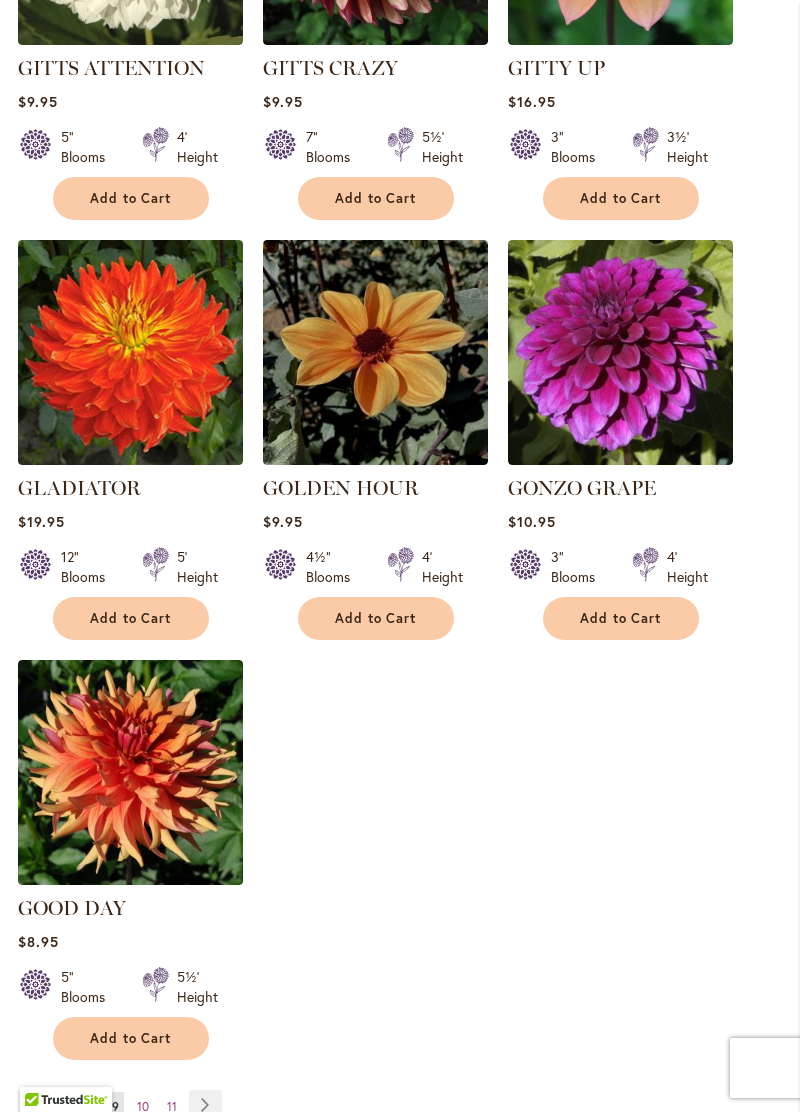 click on "Page
Next" at bounding box center [205, 1105] 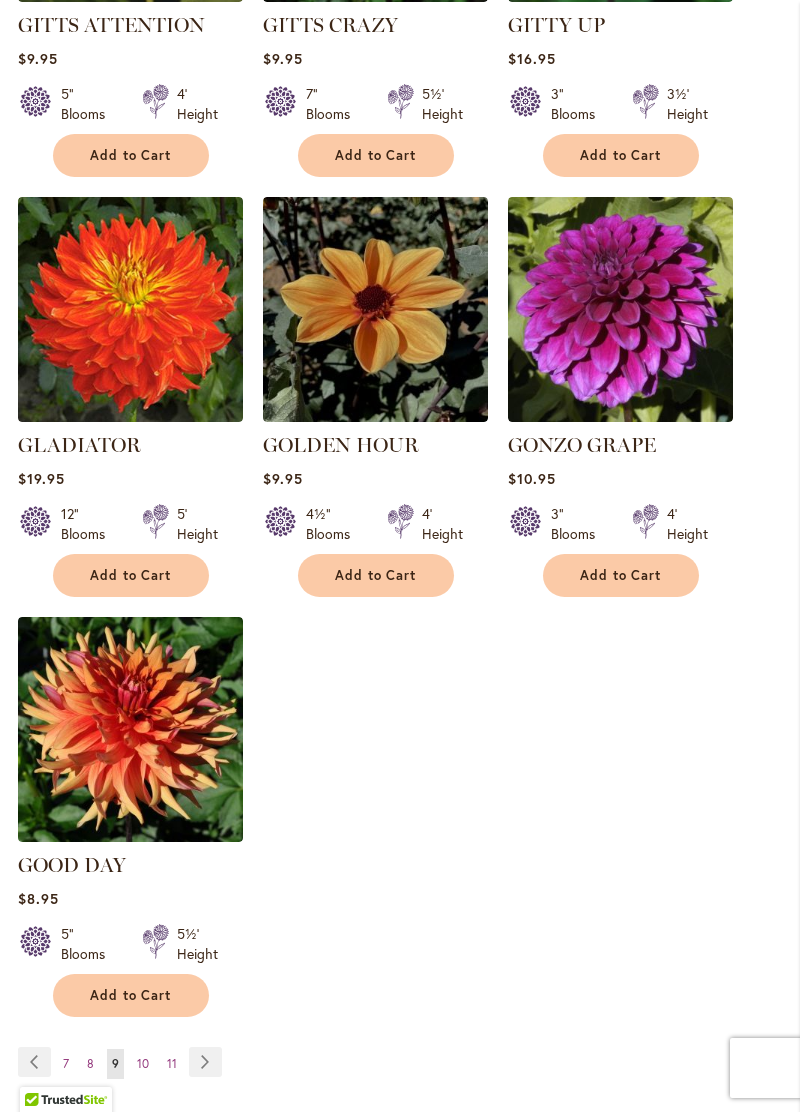 scroll, scrollTop: 2245, scrollLeft: 0, axis: vertical 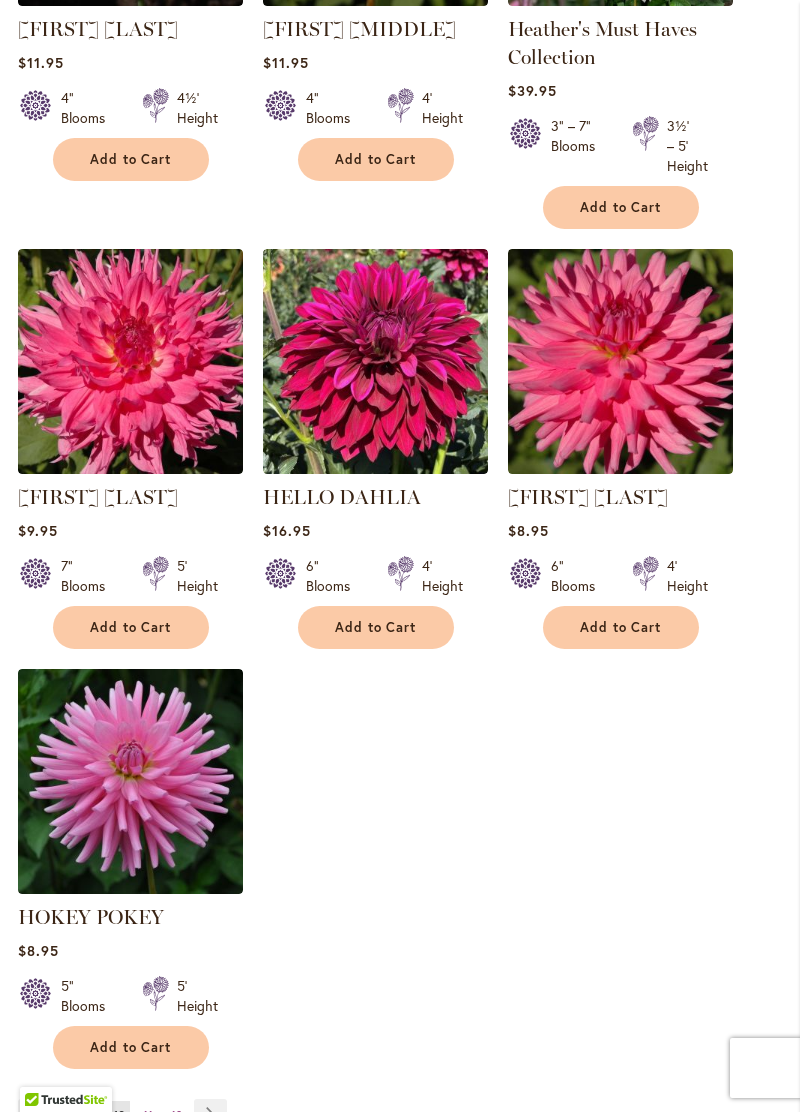 click on "Page
Next" at bounding box center [210, 1114] 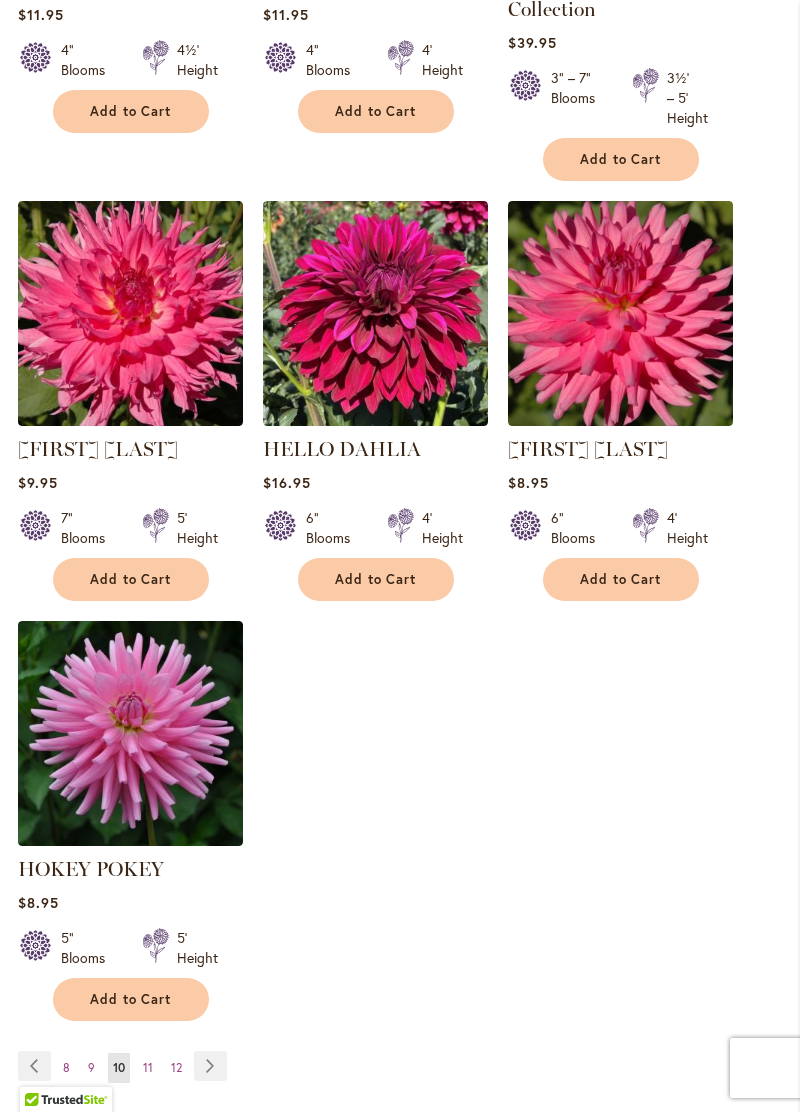 scroll, scrollTop: 2250, scrollLeft: 0, axis: vertical 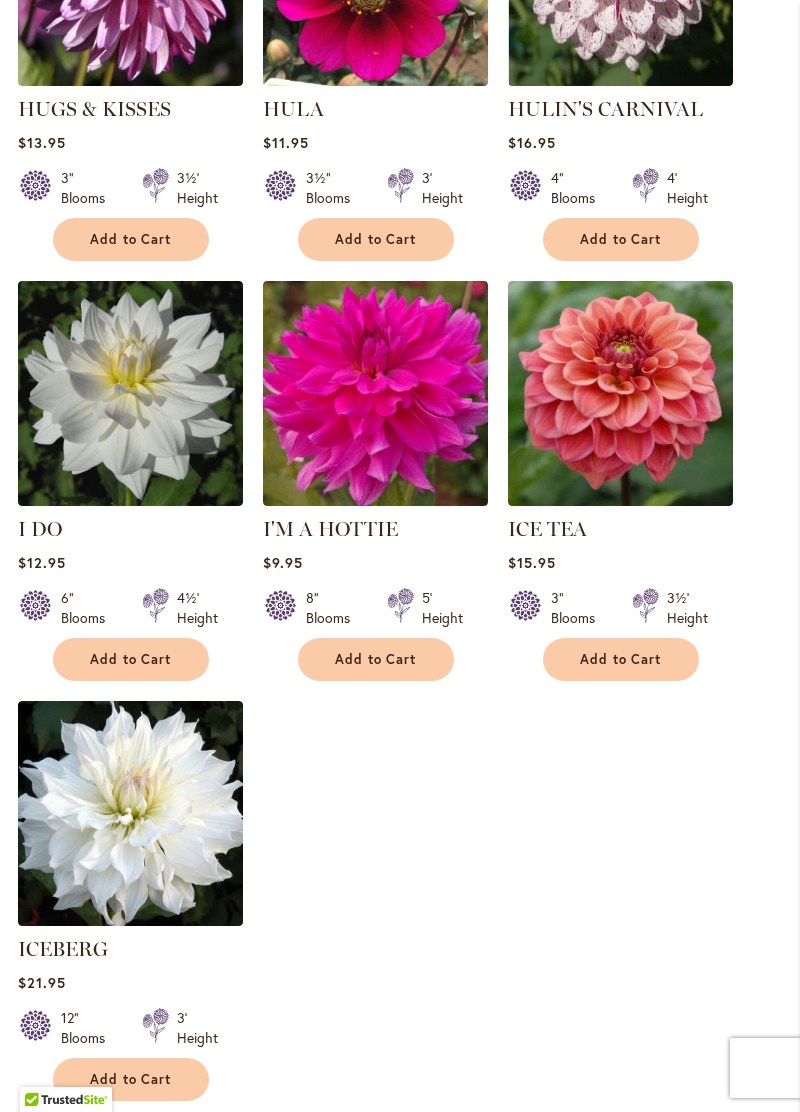 click on "Page
Next" at bounding box center (215, 1146) 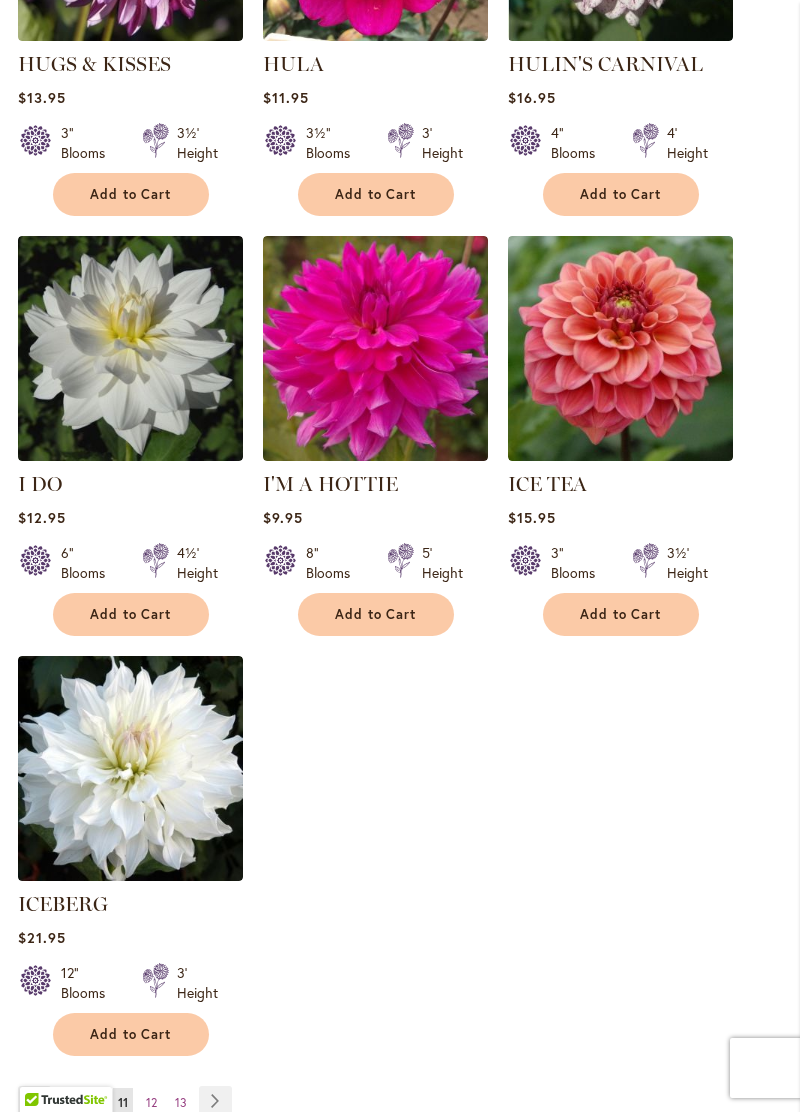 scroll, scrollTop: 2176, scrollLeft: 0, axis: vertical 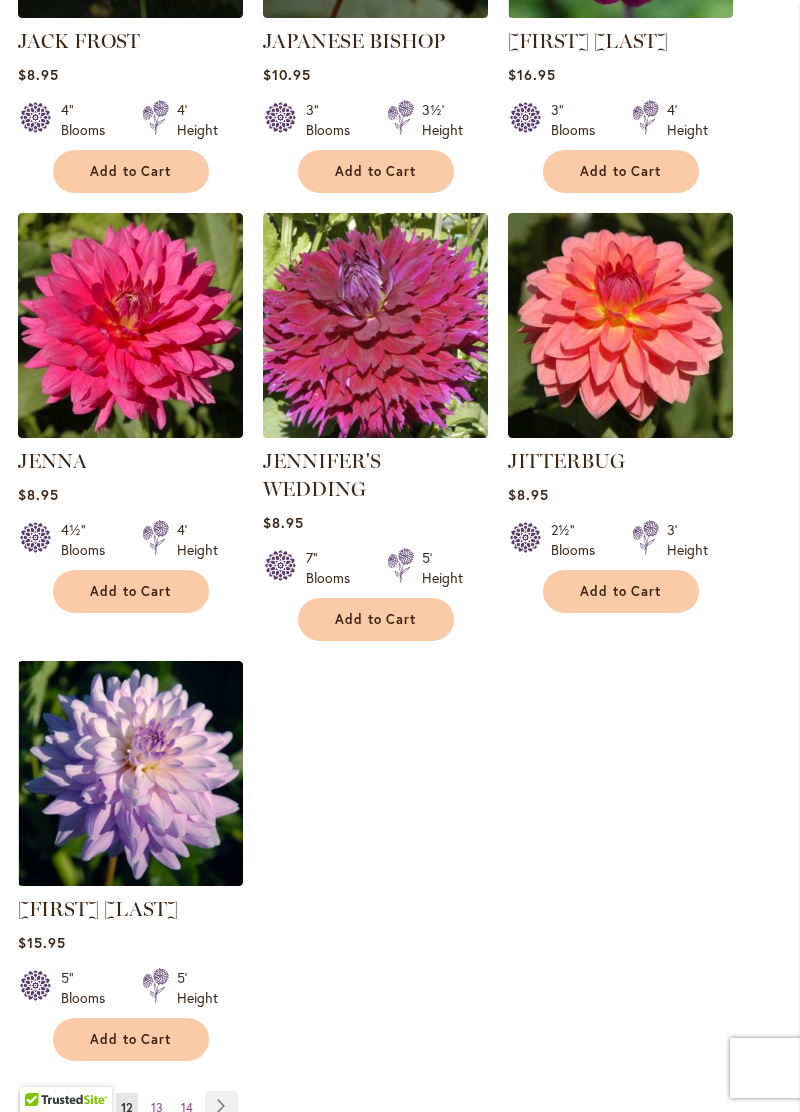 click on "Page
Next" at bounding box center [221, 1106] 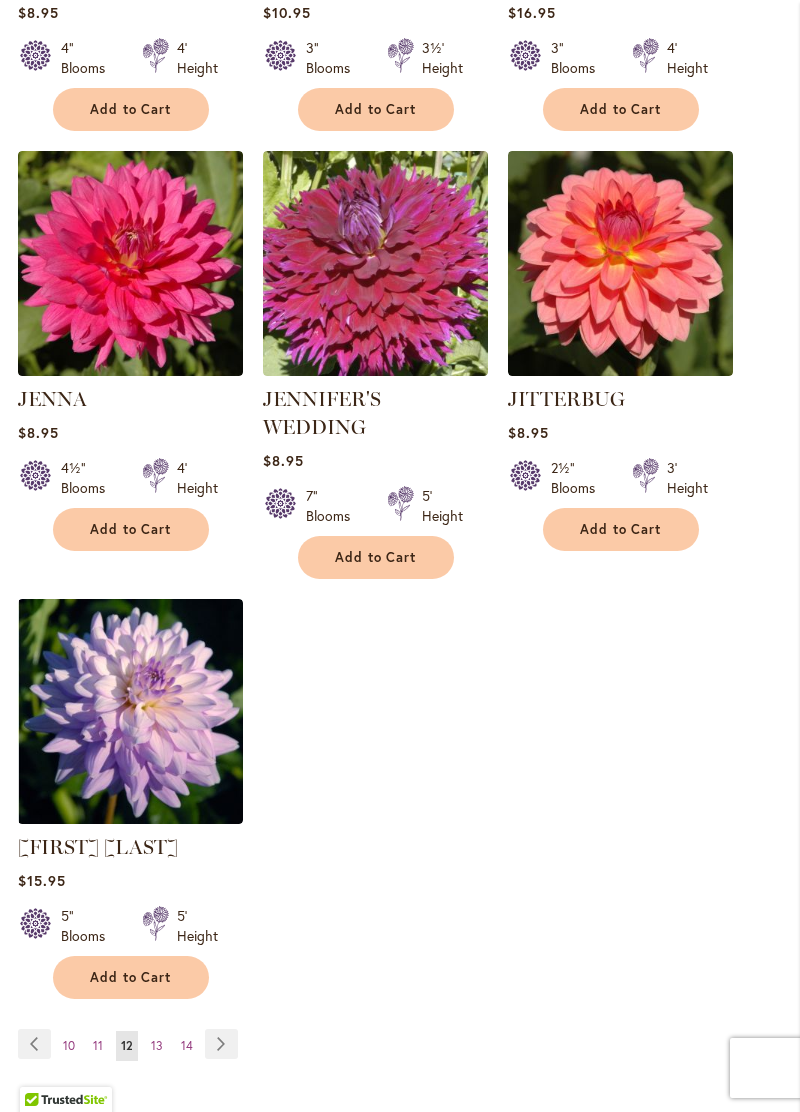 scroll, scrollTop: 2236, scrollLeft: 0, axis: vertical 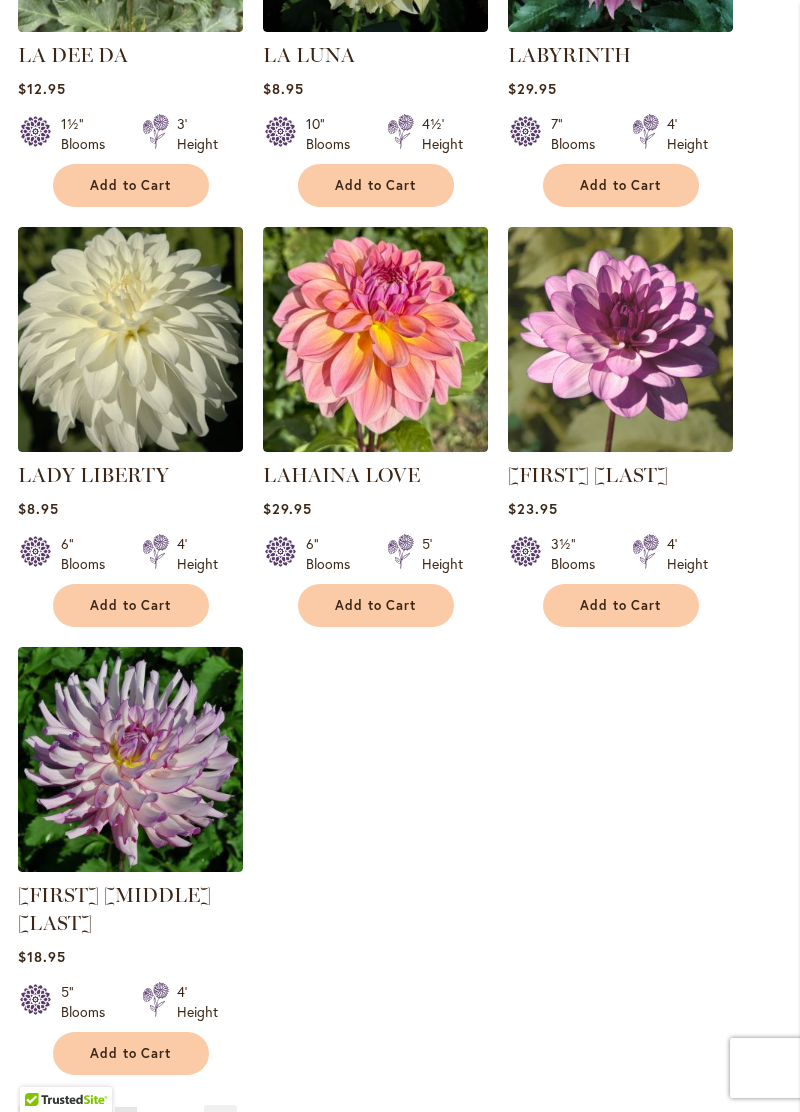 click on "Page
Next" at bounding box center [220, 1120] 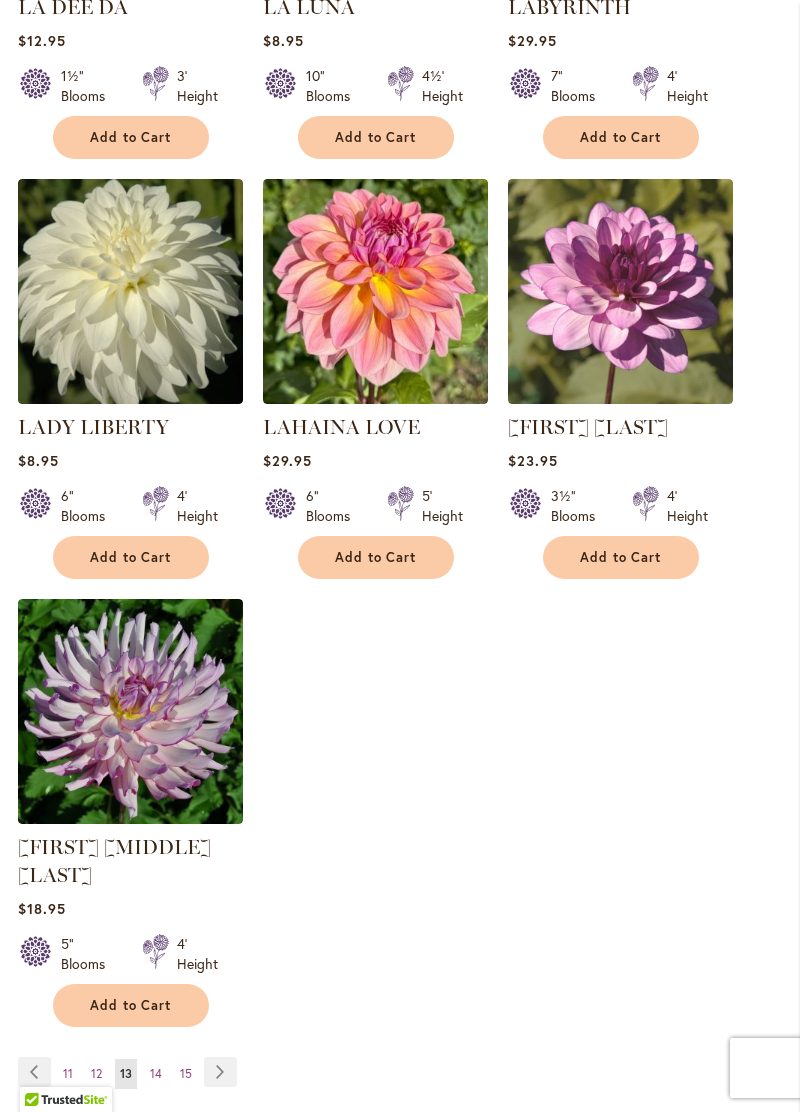 scroll, scrollTop: 2202, scrollLeft: 0, axis: vertical 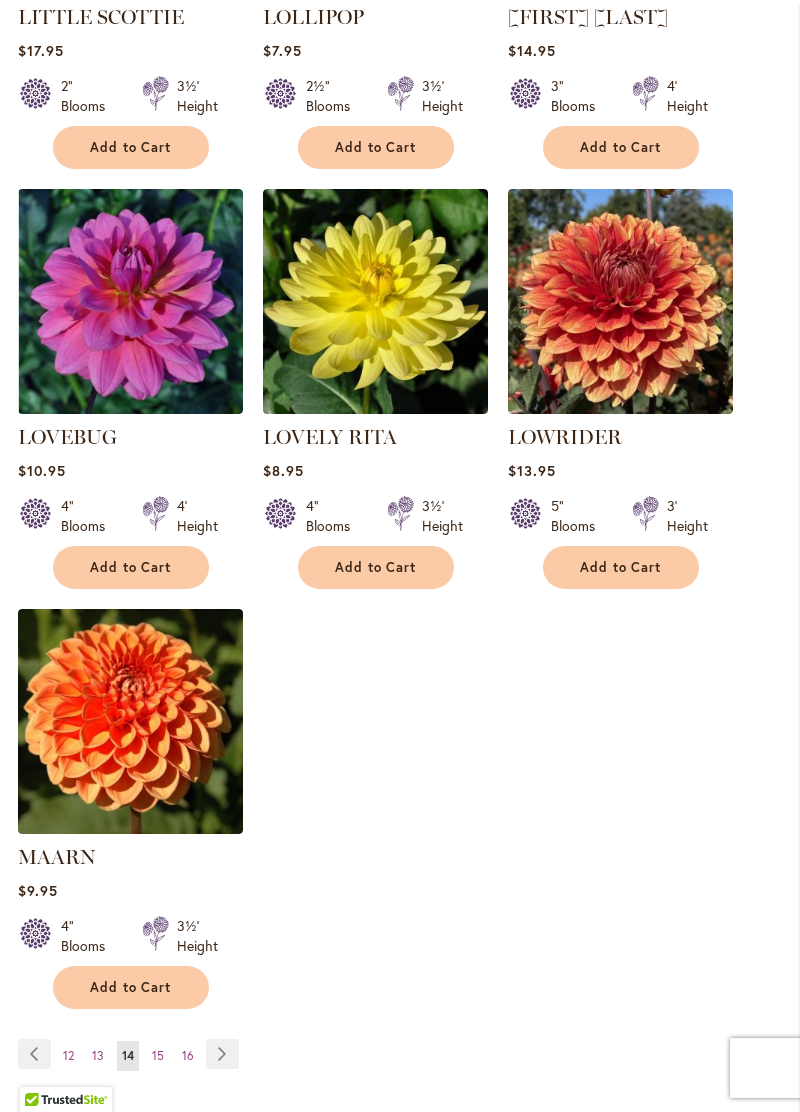 click on "Page
Next" at bounding box center (222, 1054) 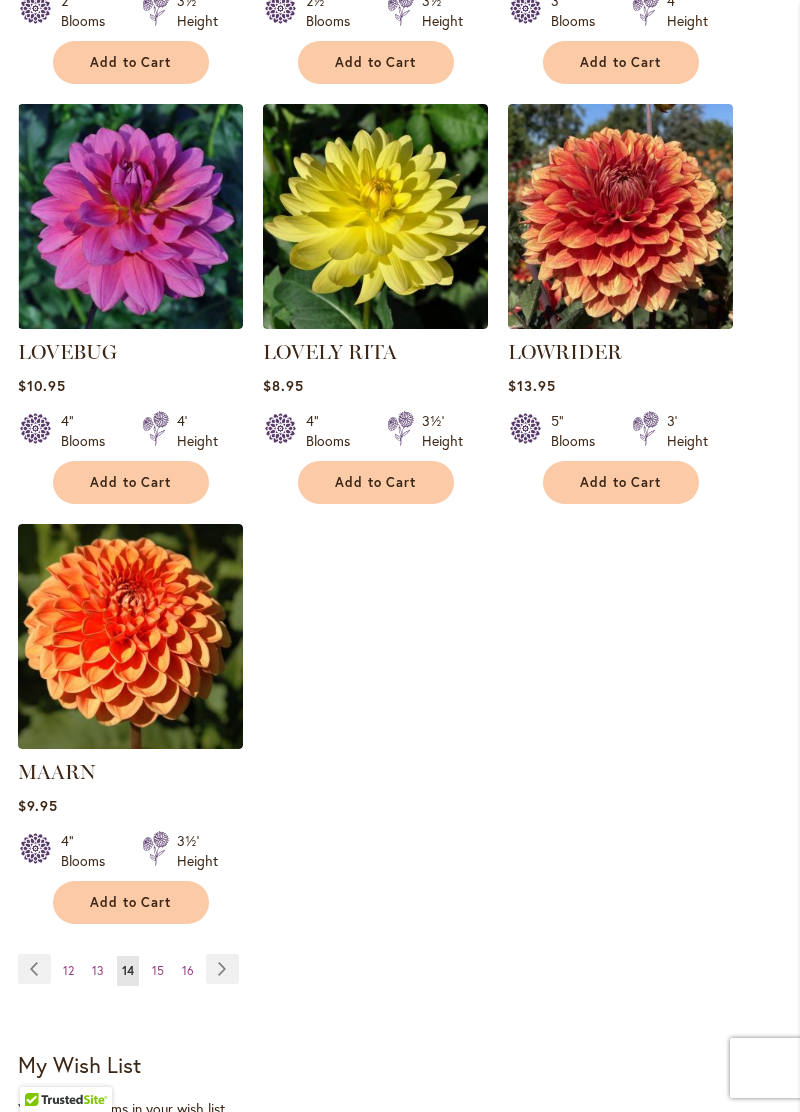 scroll, scrollTop: 2240, scrollLeft: 0, axis: vertical 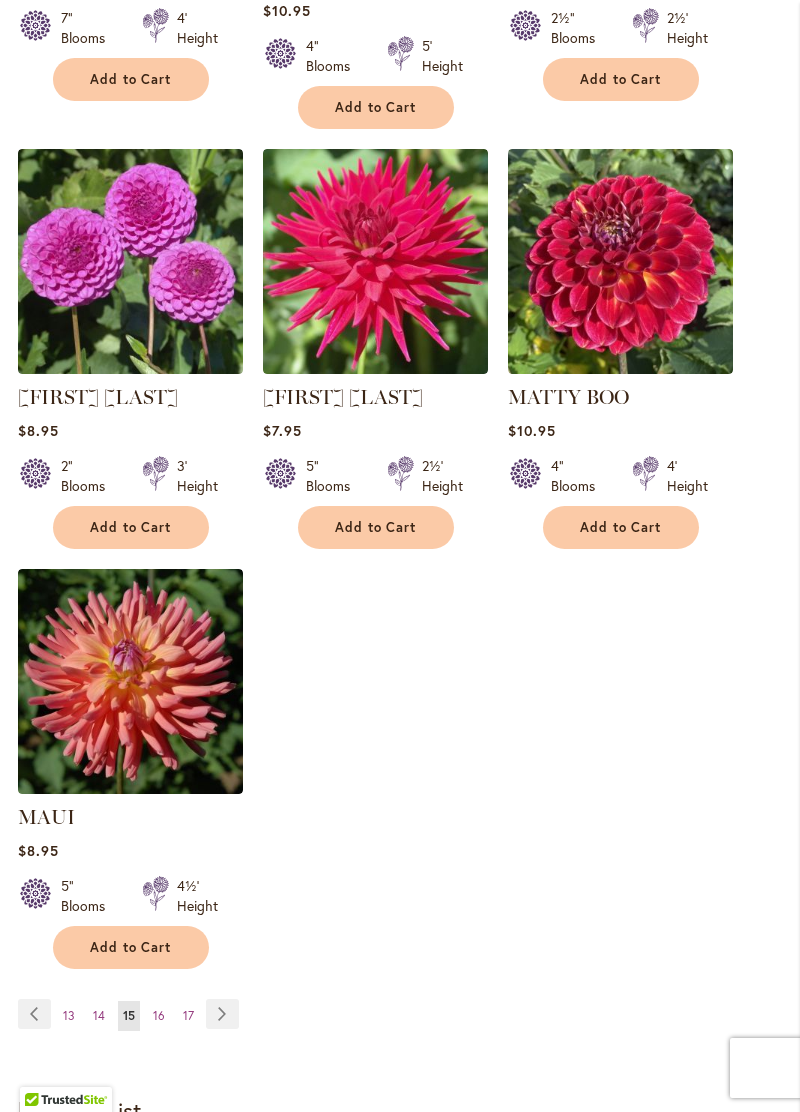 click on "Page
Next" at bounding box center (222, 1014) 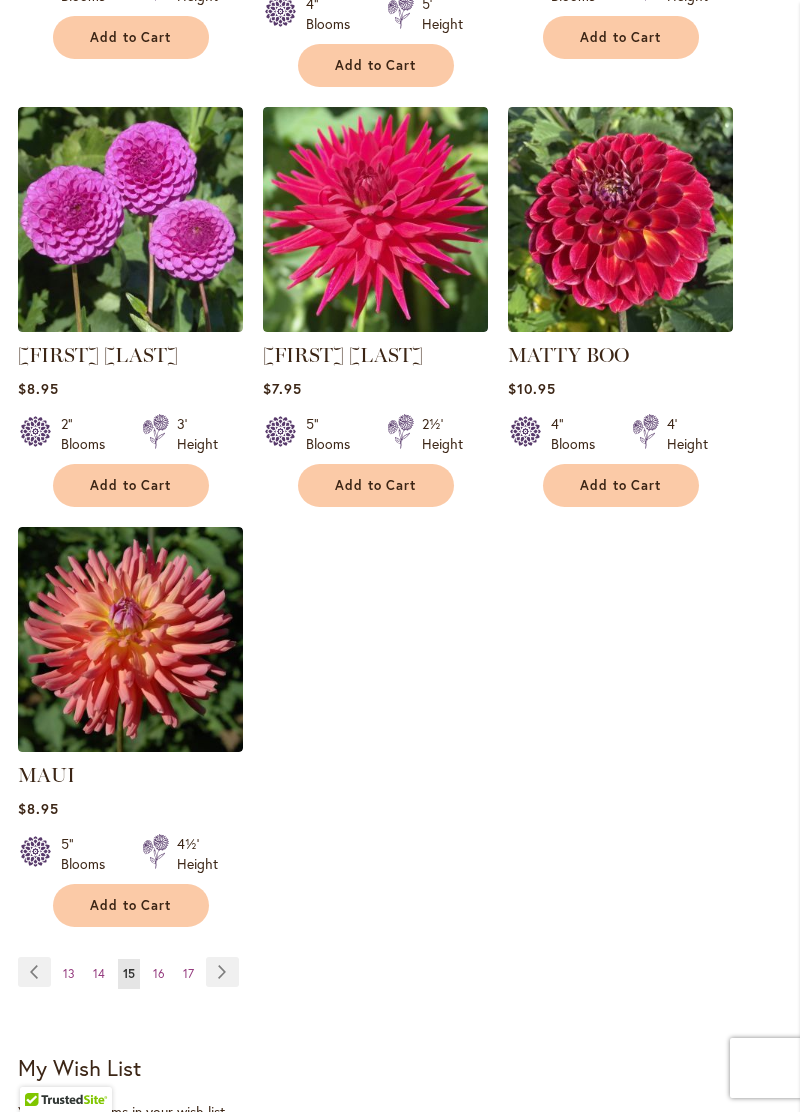 scroll, scrollTop: 2297, scrollLeft: 0, axis: vertical 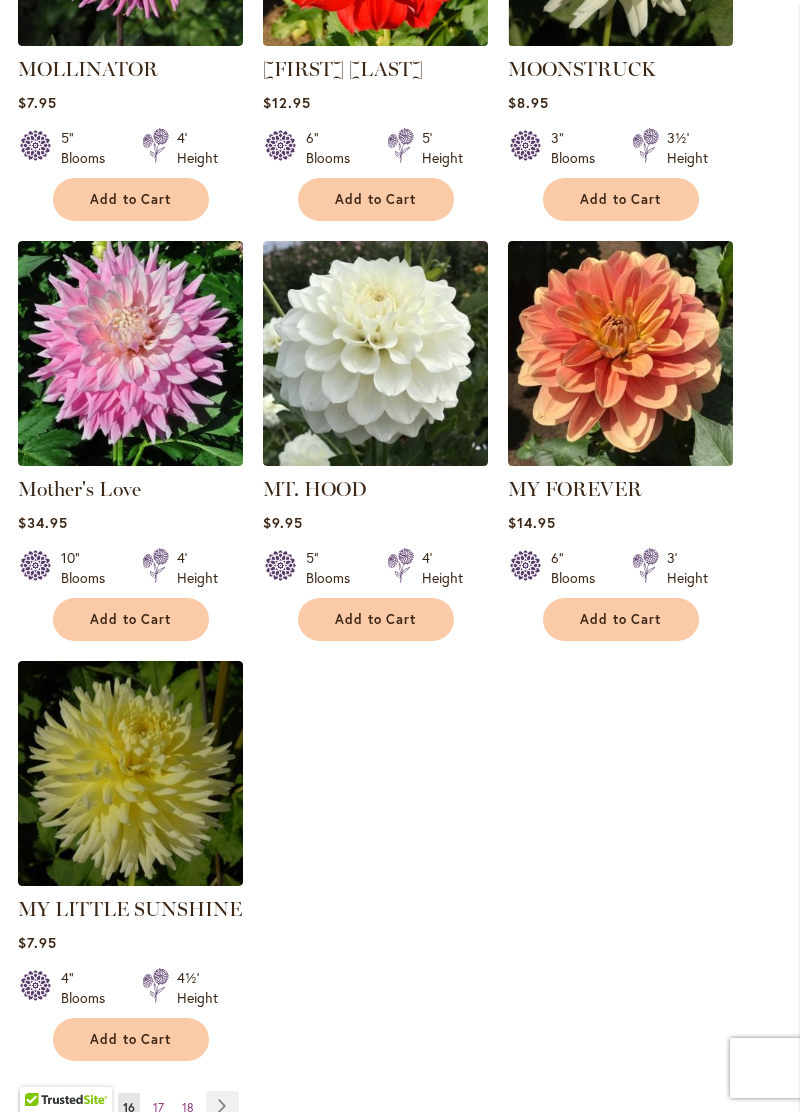 click on "Page
Next" at bounding box center [222, 1106] 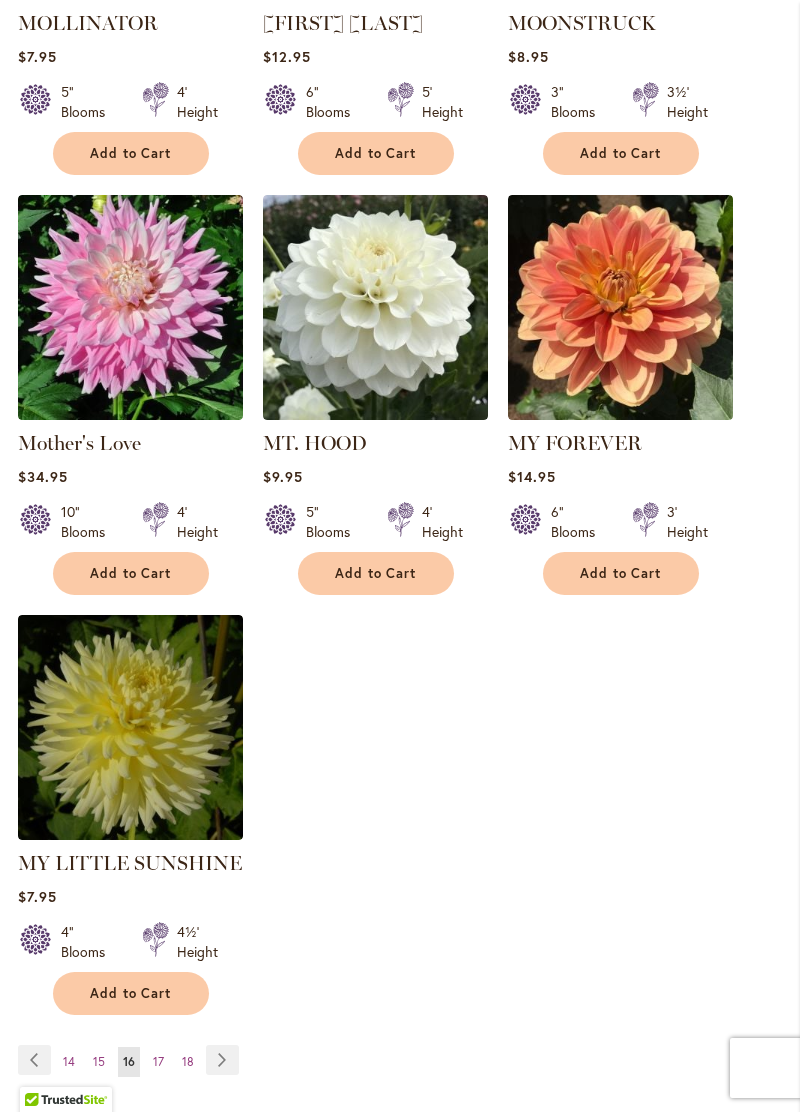 scroll, scrollTop: 2216, scrollLeft: 0, axis: vertical 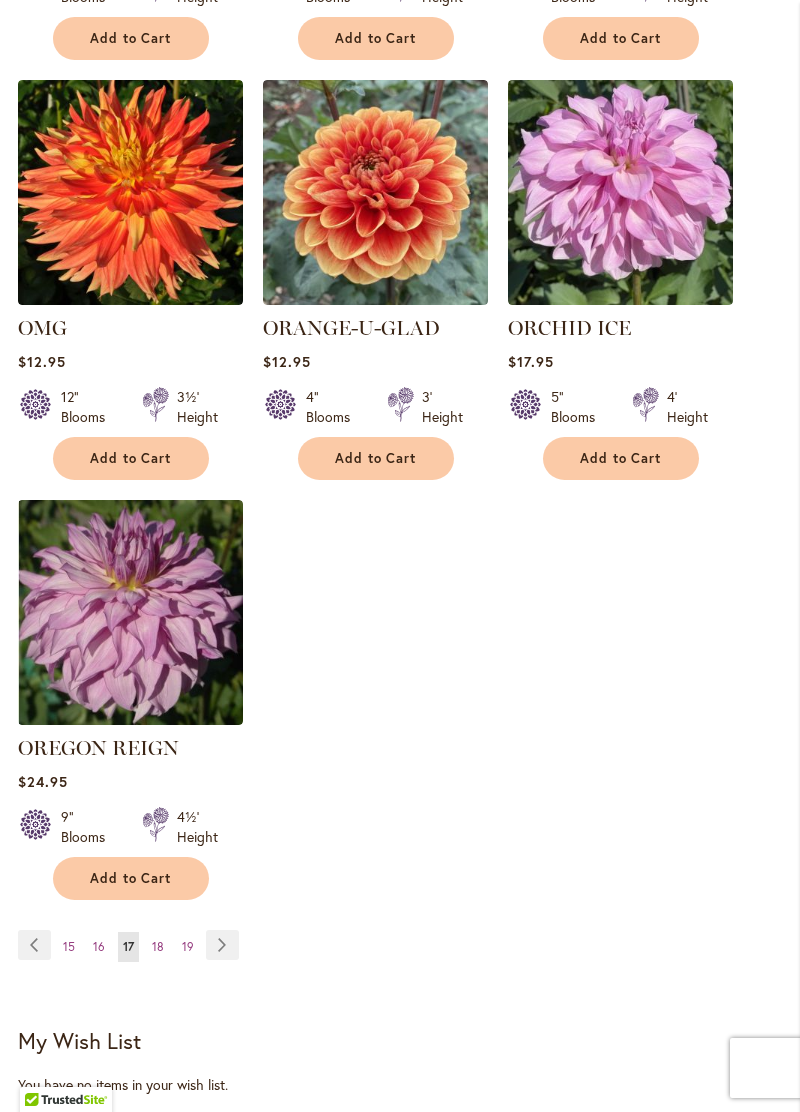 click on "Page
Next" at bounding box center (222, 945) 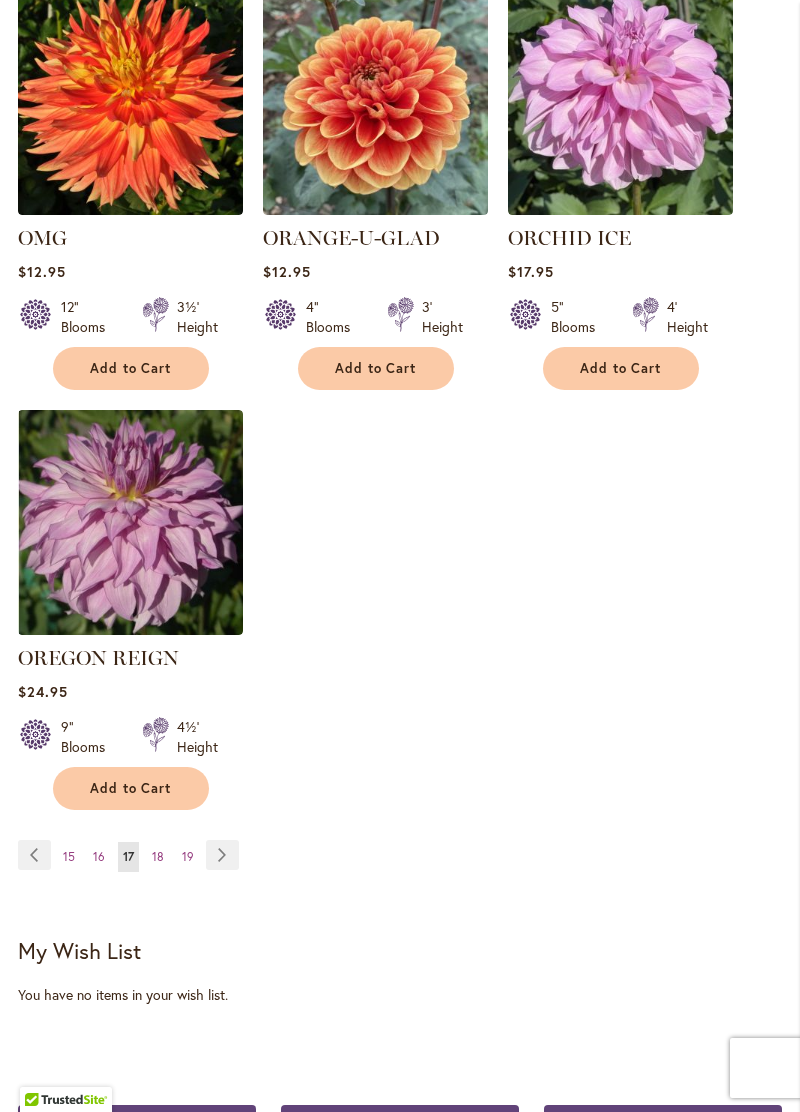 scroll, scrollTop: 2349, scrollLeft: 0, axis: vertical 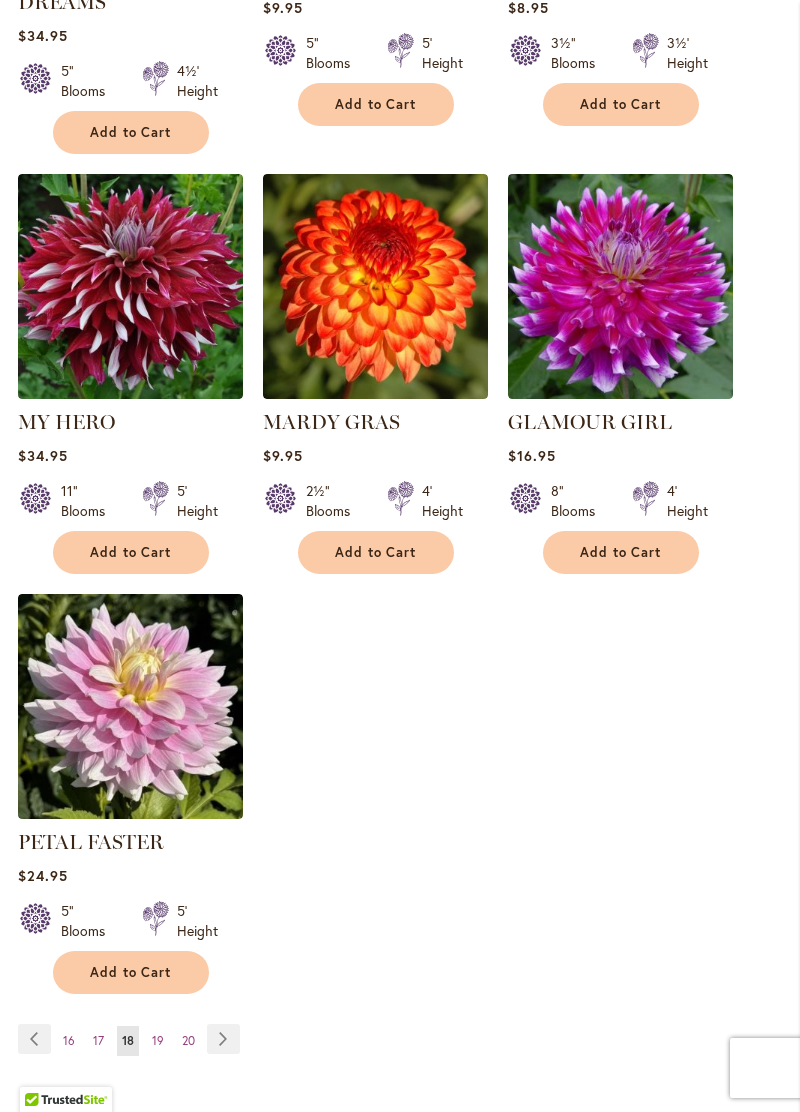 click on "Page
Next" at bounding box center (223, 1039) 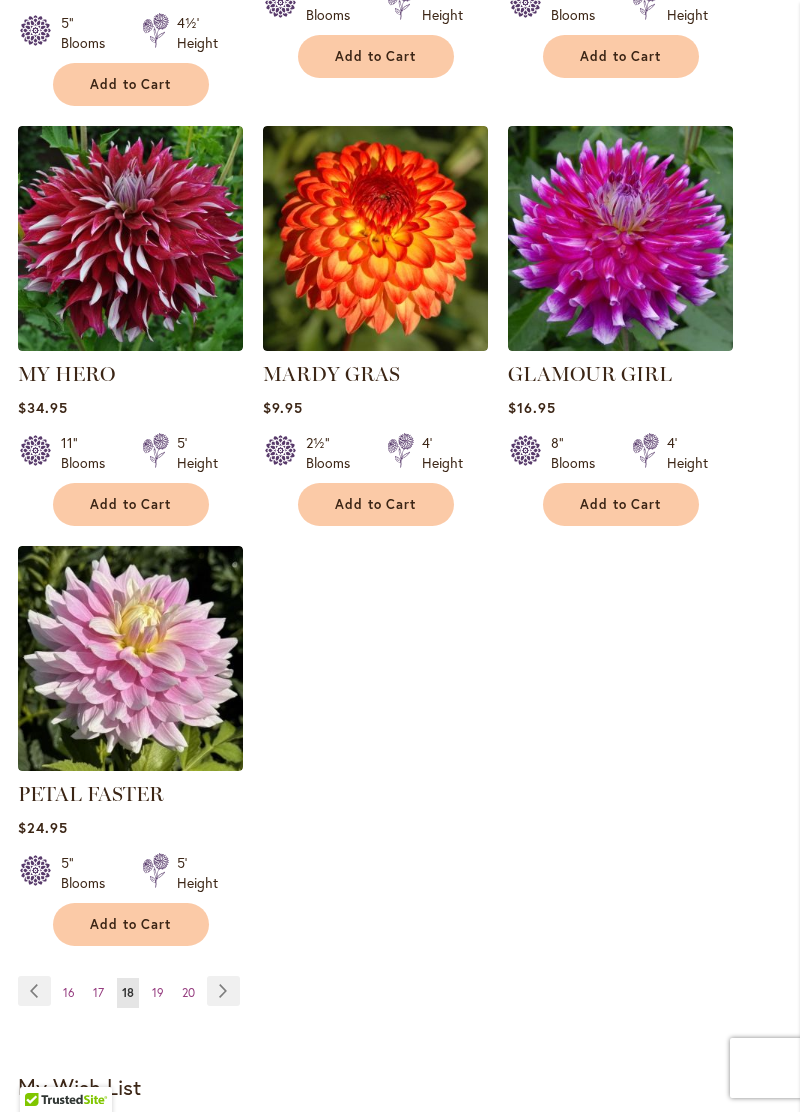 scroll, scrollTop: 2306, scrollLeft: 0, axis: vertical 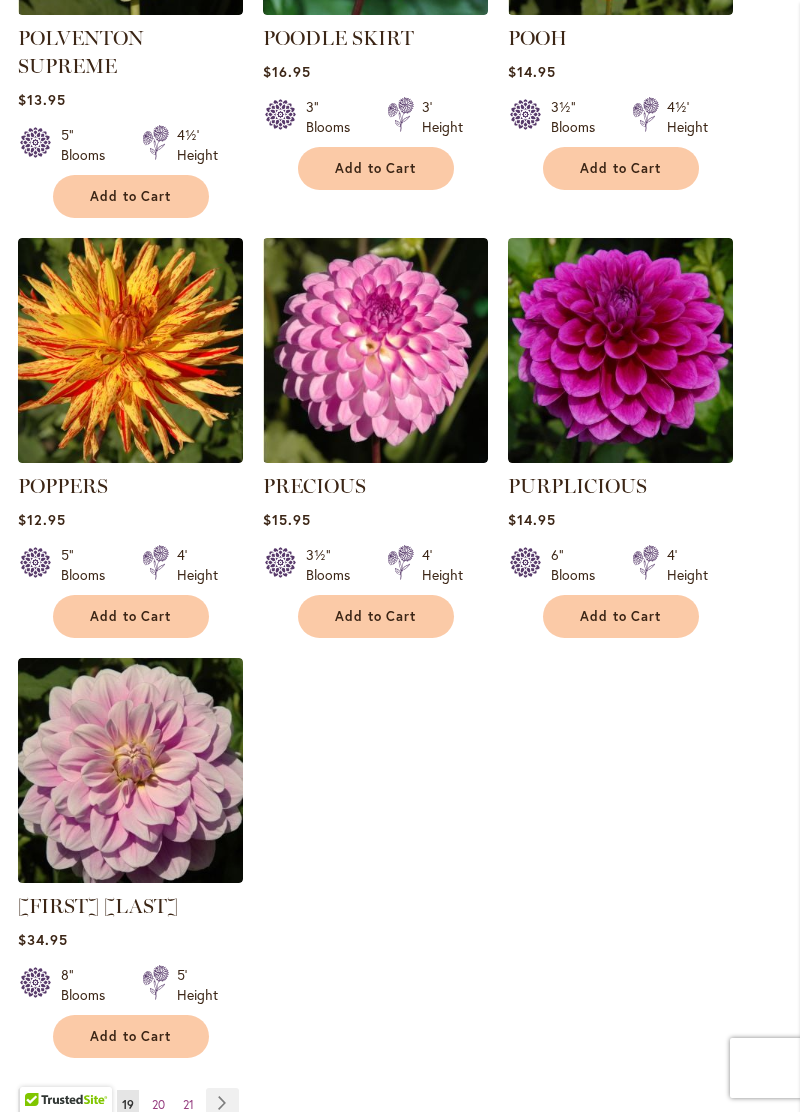 click on "Page
Next" at bounding box center (222, 1103) 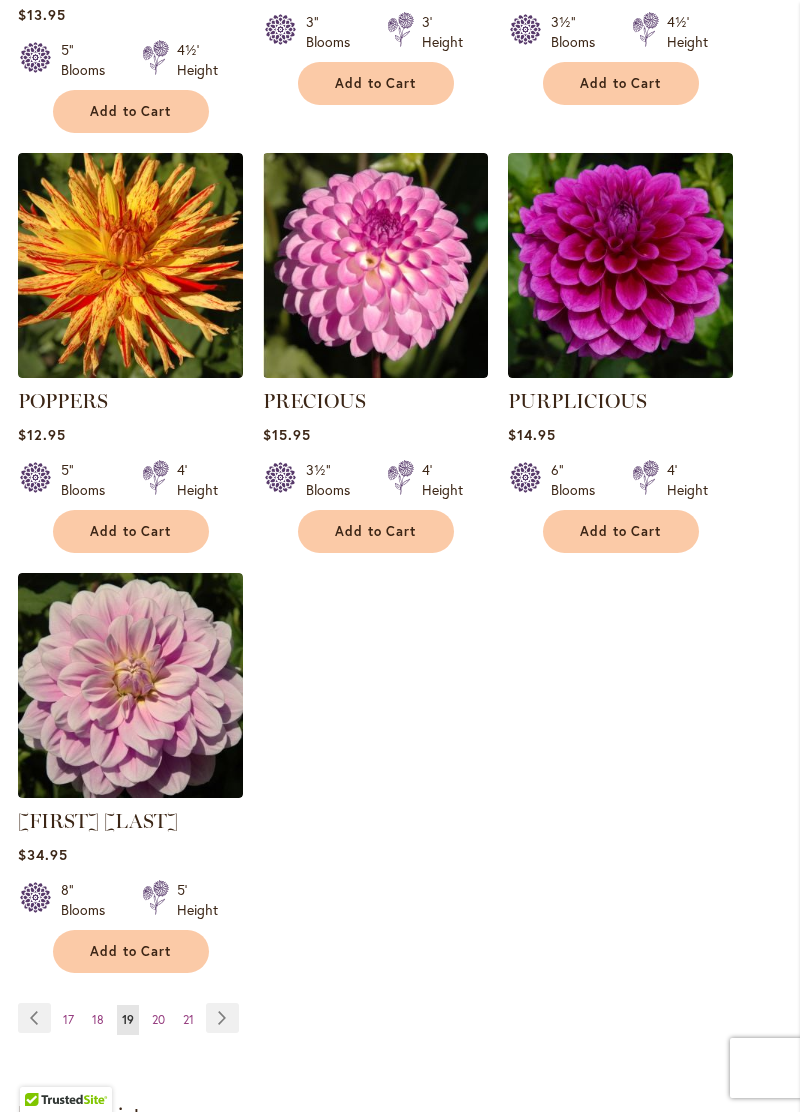 scroll, scrollTop: 2219, scrollLeft: 0, axis: vertical 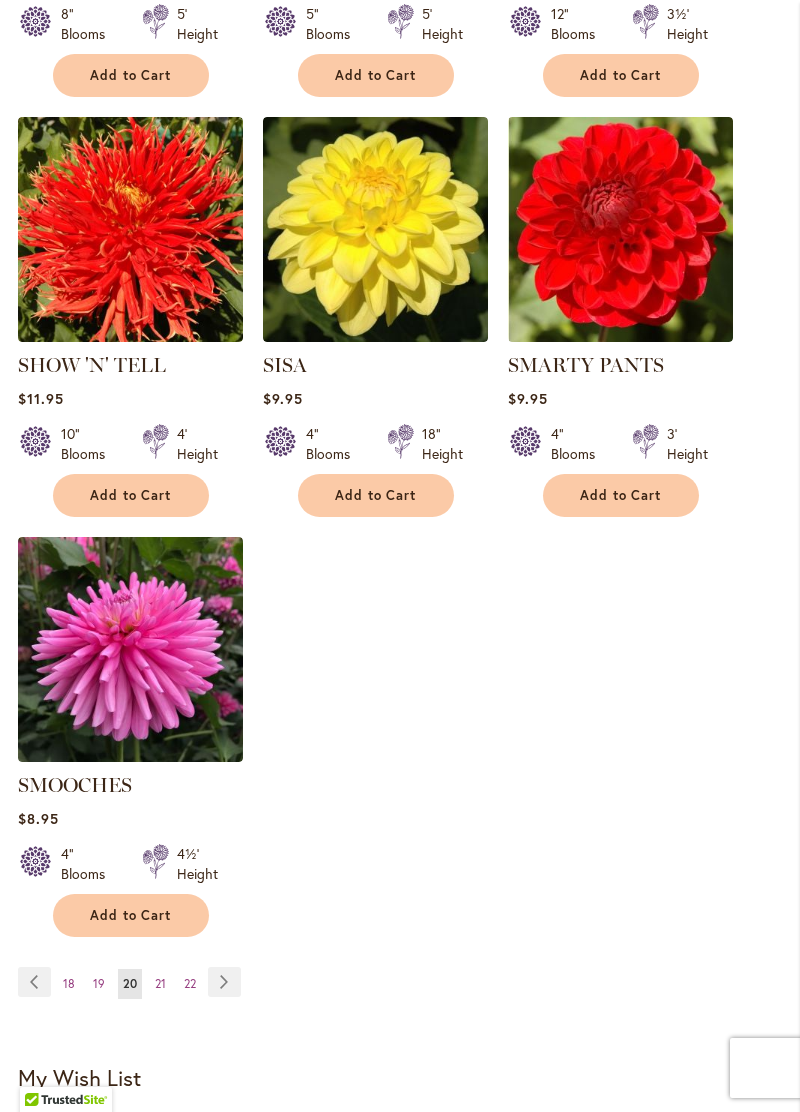 click on "Page
Next" at bounding box center (224, 982) 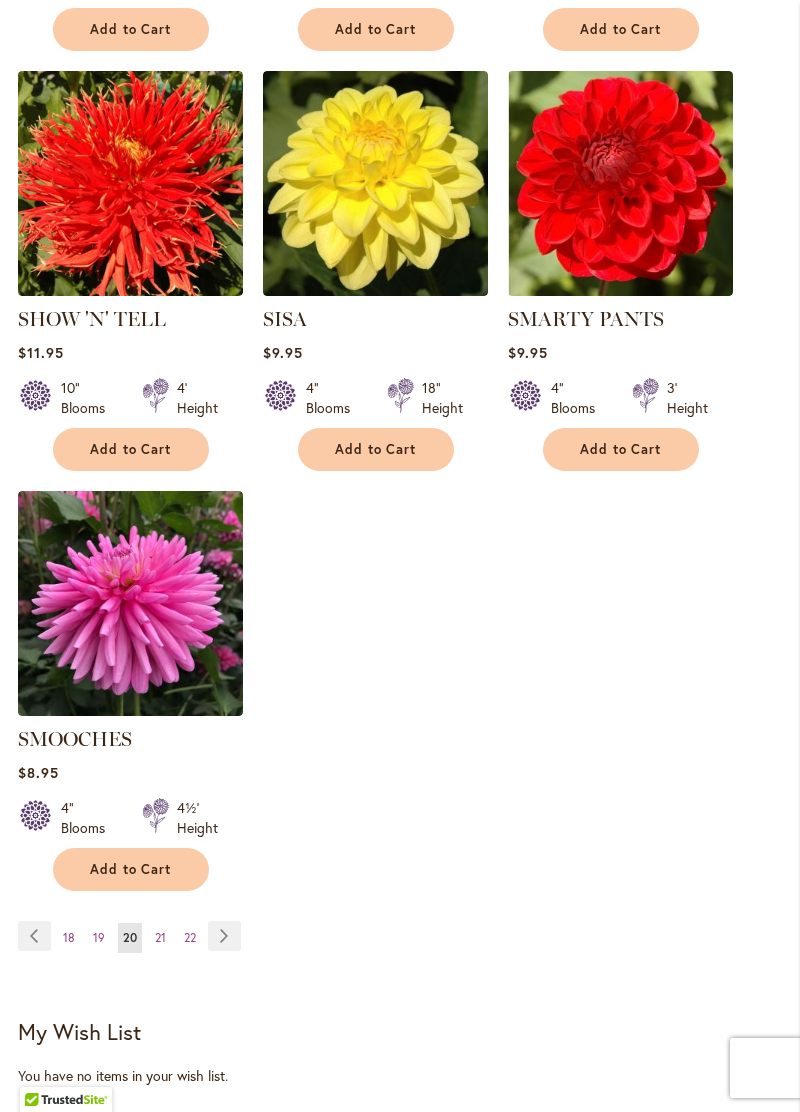 scroll, scrollTop: 2304, scrollLeft: 0, axis: vertical 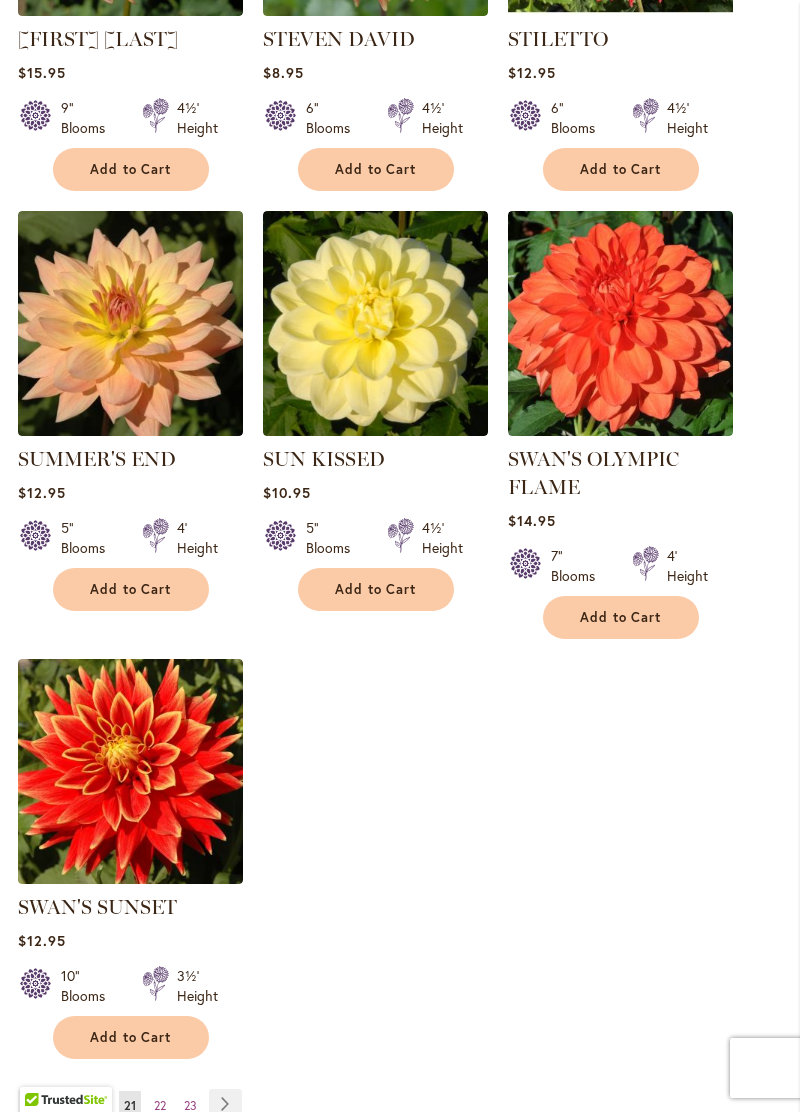 click on "Page
Next" at bounding box center (225, 1104) 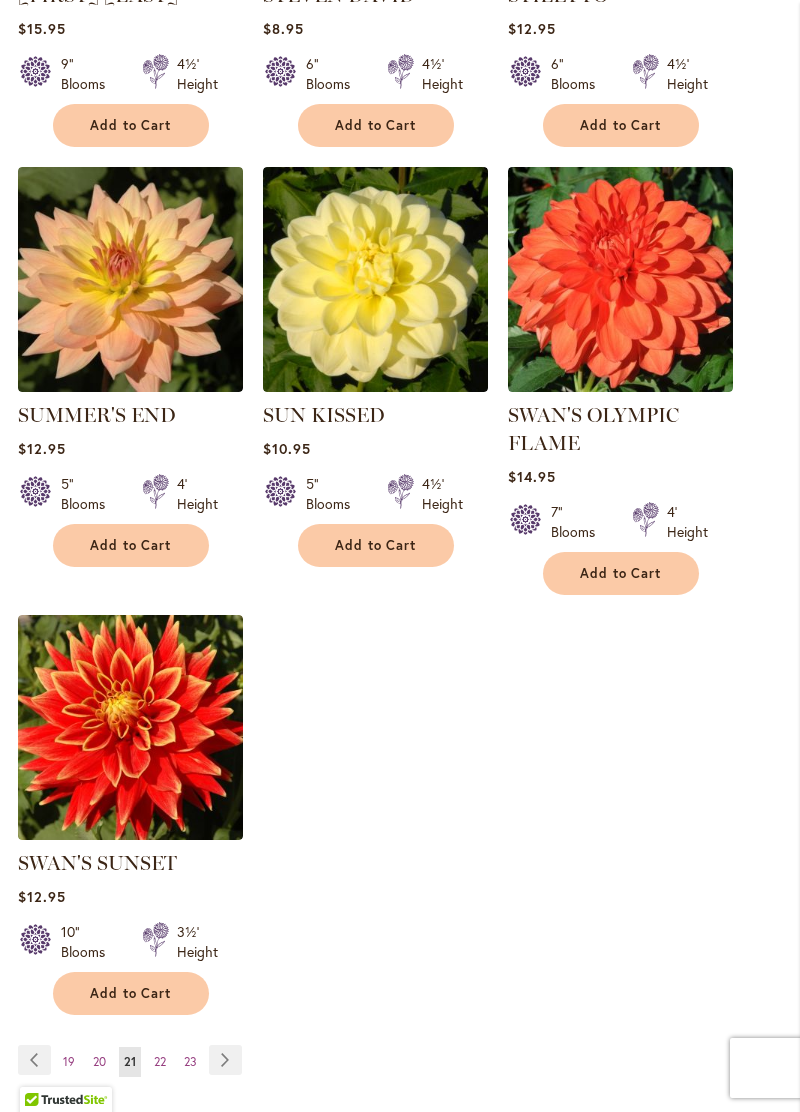 scroll, scrollTop: 2218, scrollLeft: 0, axis: vertical 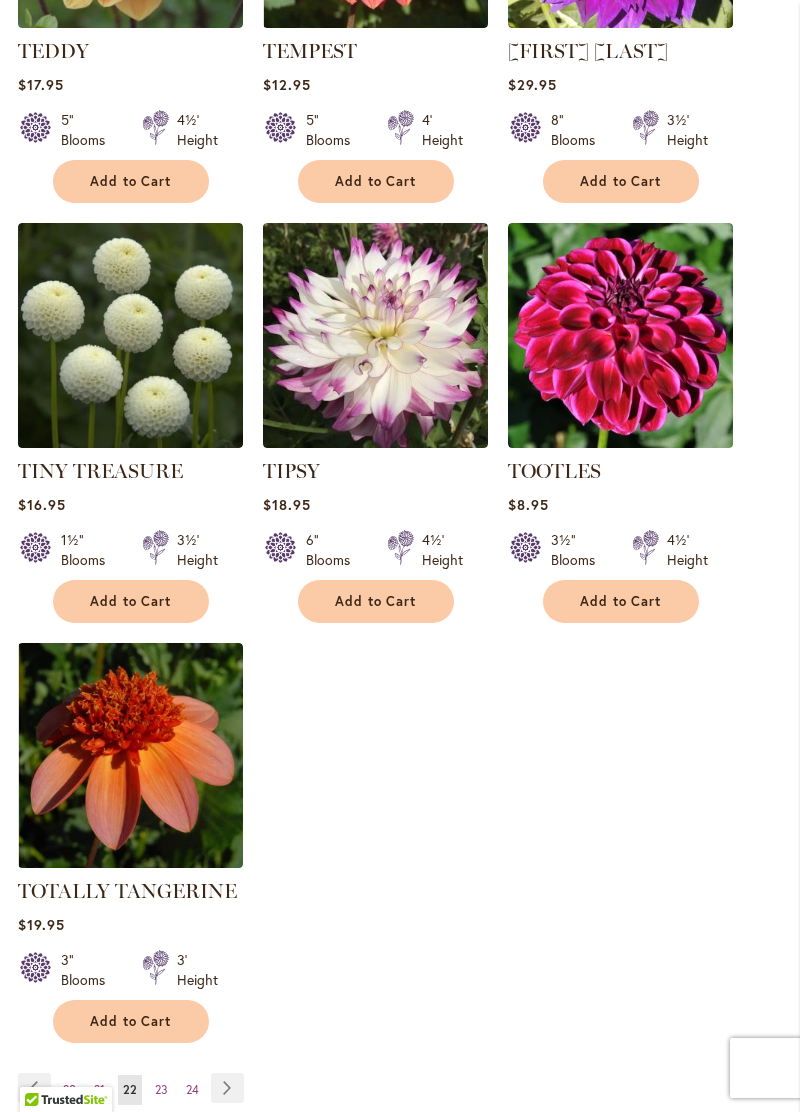 click on "Page
Next" at bounding box center (227, 1088) 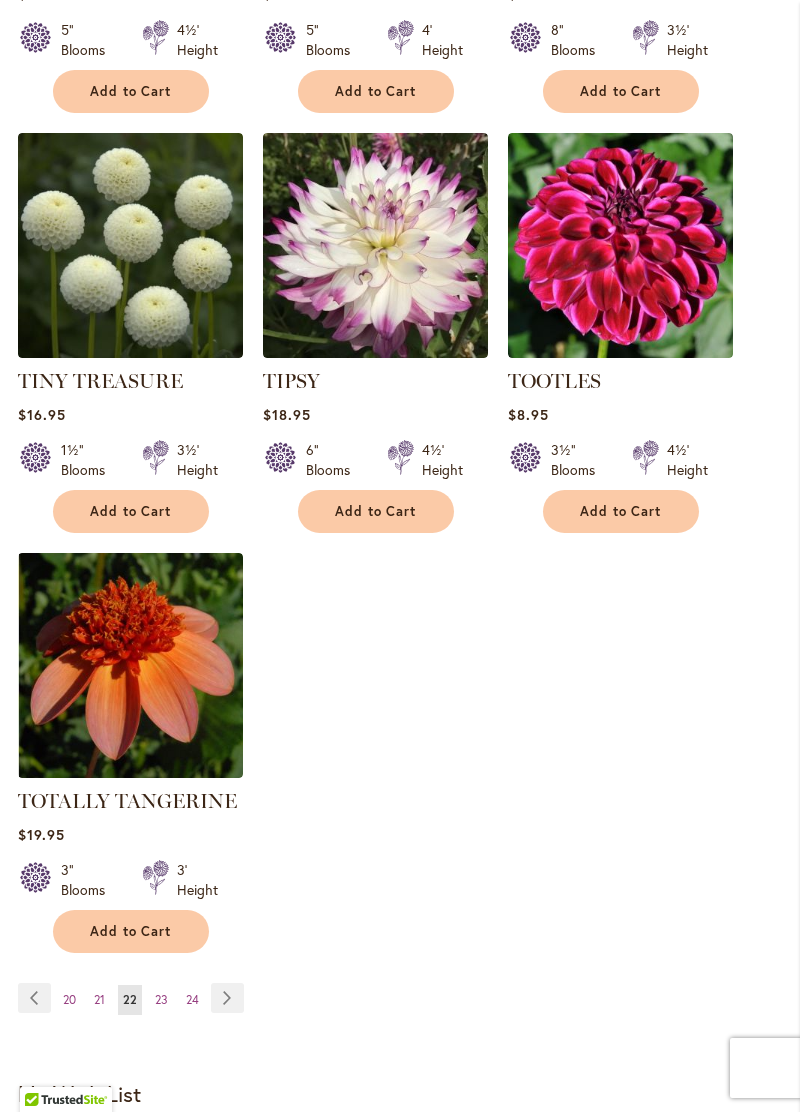 scroll, scrollTop: 2206, scrollLeft: 0, axis: vertical 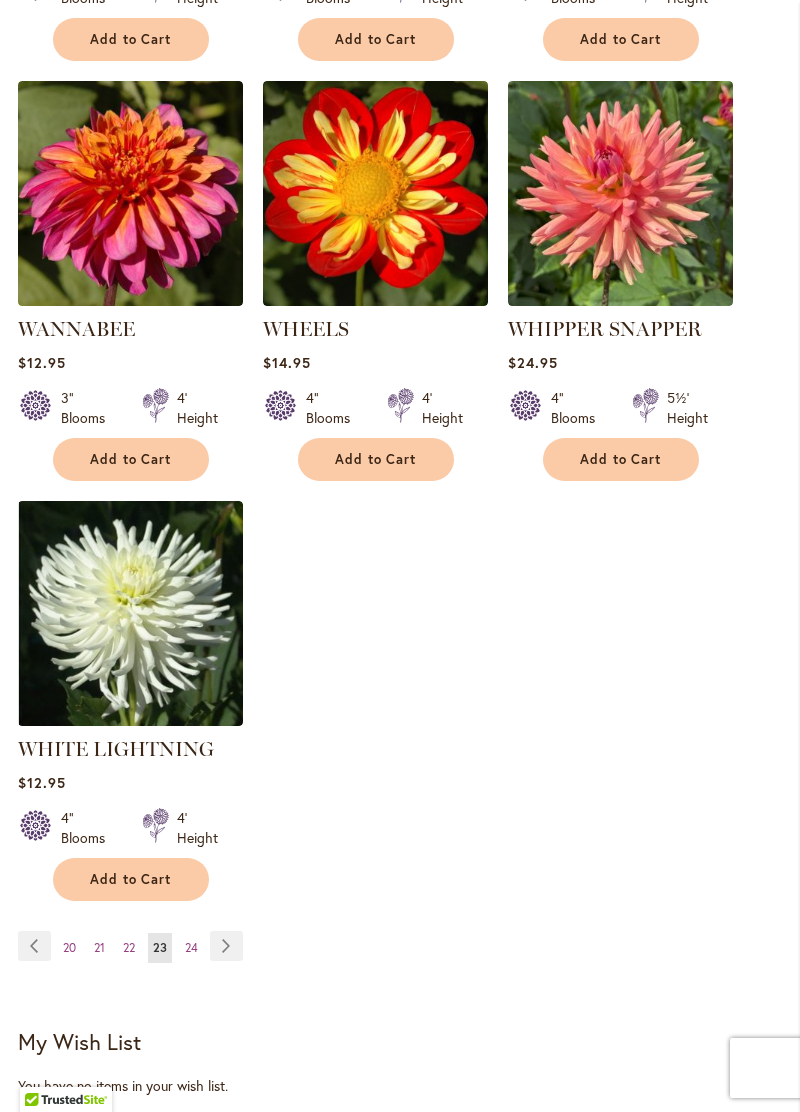 click on "Page
Next" at bounding box center (226, 946) 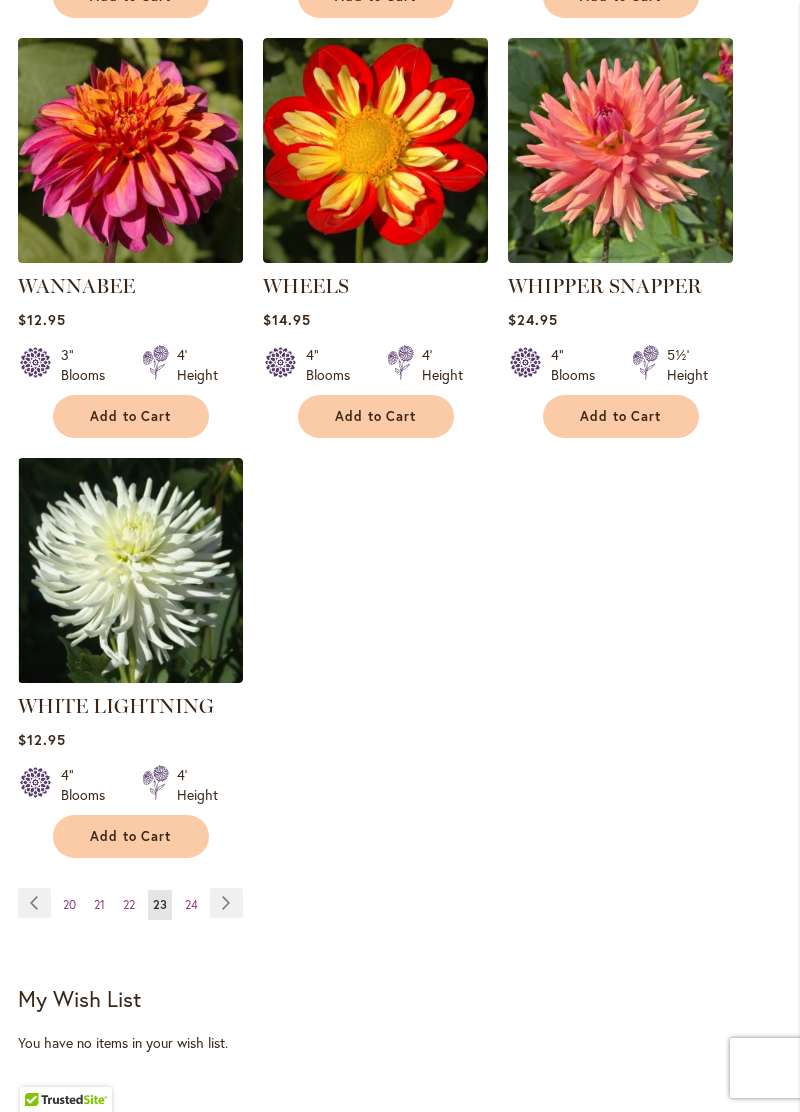 scroll, scrollTop: 2338, scrollLeft: 0, axis: vertical 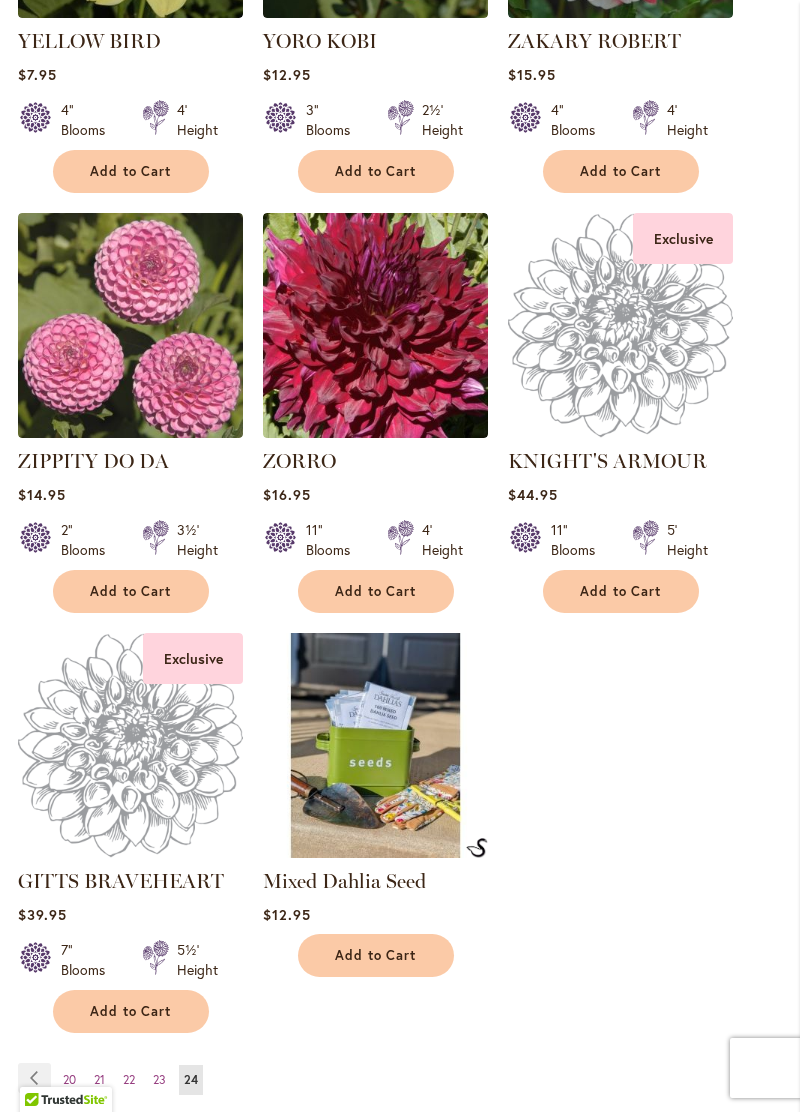 click on "Mixed Dahlia Seed" at bounding box center (344, 881) 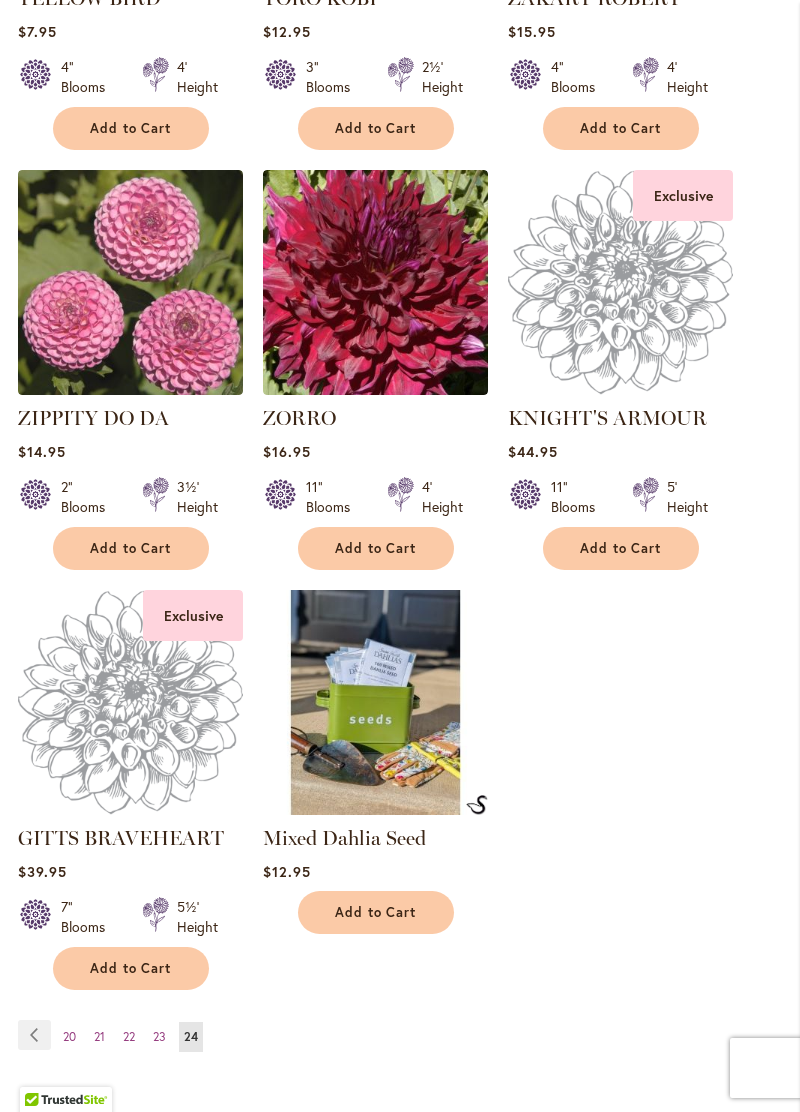scroll, scrollTop: 1796, scrollLeft: 0, axis: vertical 